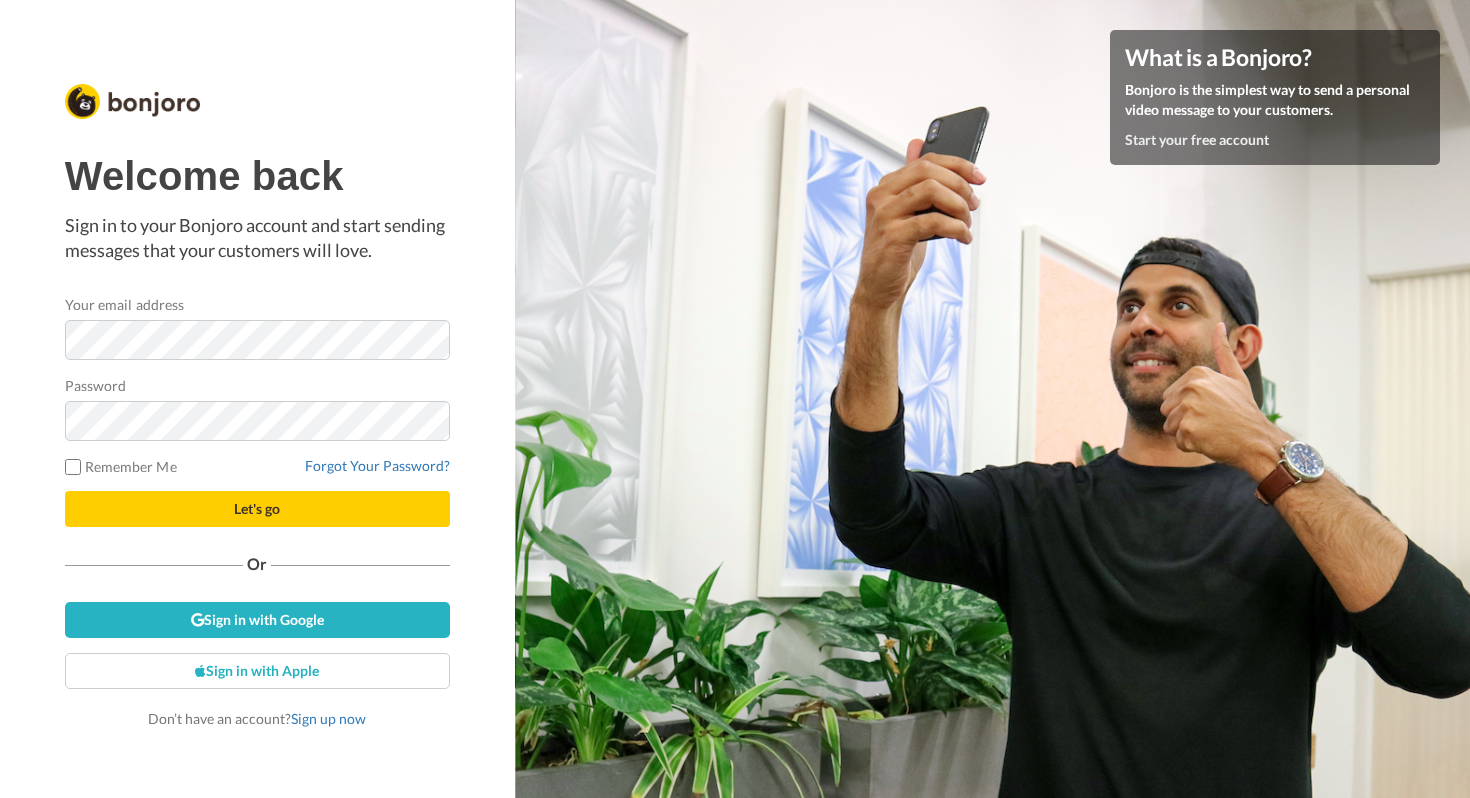scroll, scrollTop: 0, scrollLeft: 0, axis: both 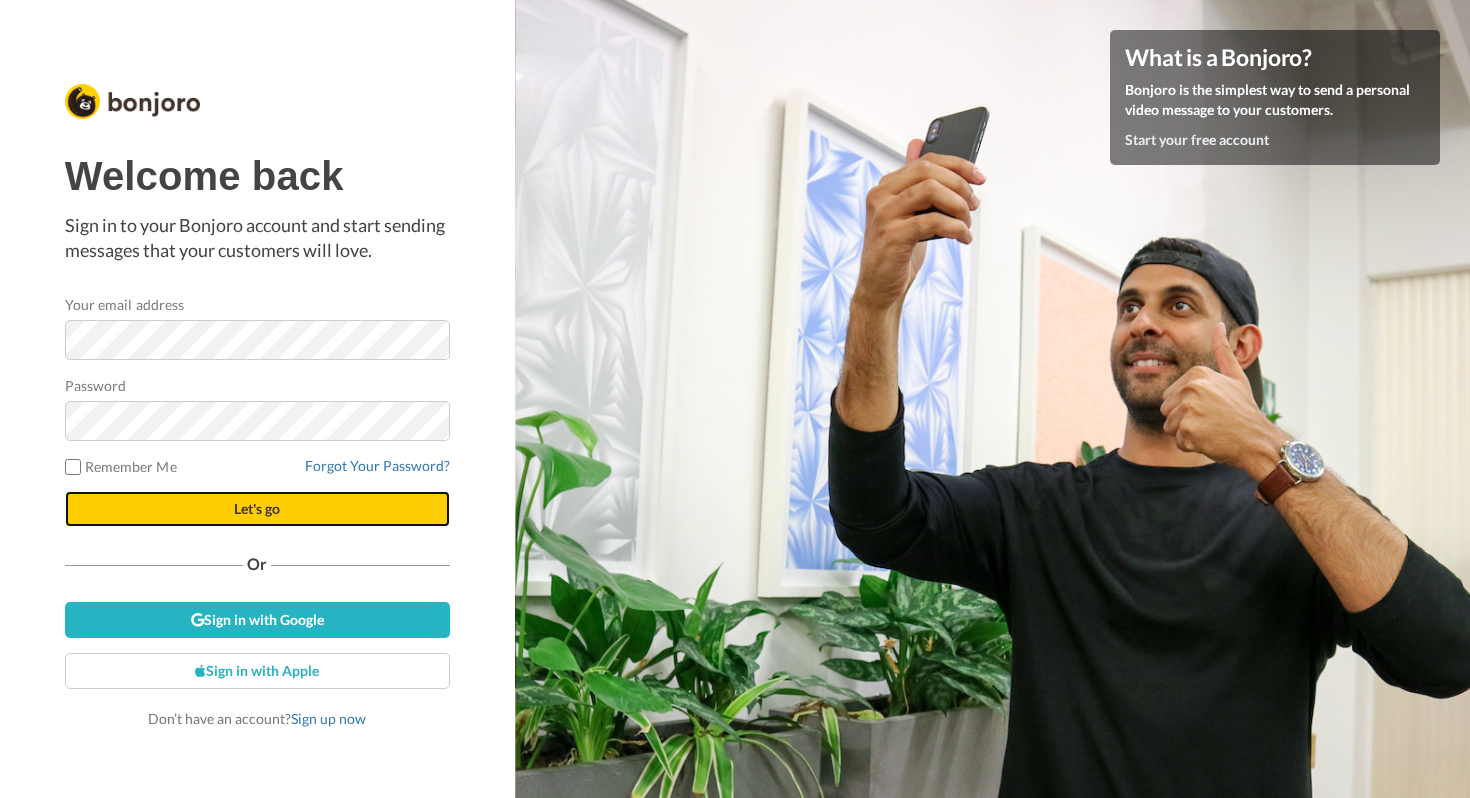 click on "Let's go" at bounding box center [257, 509] 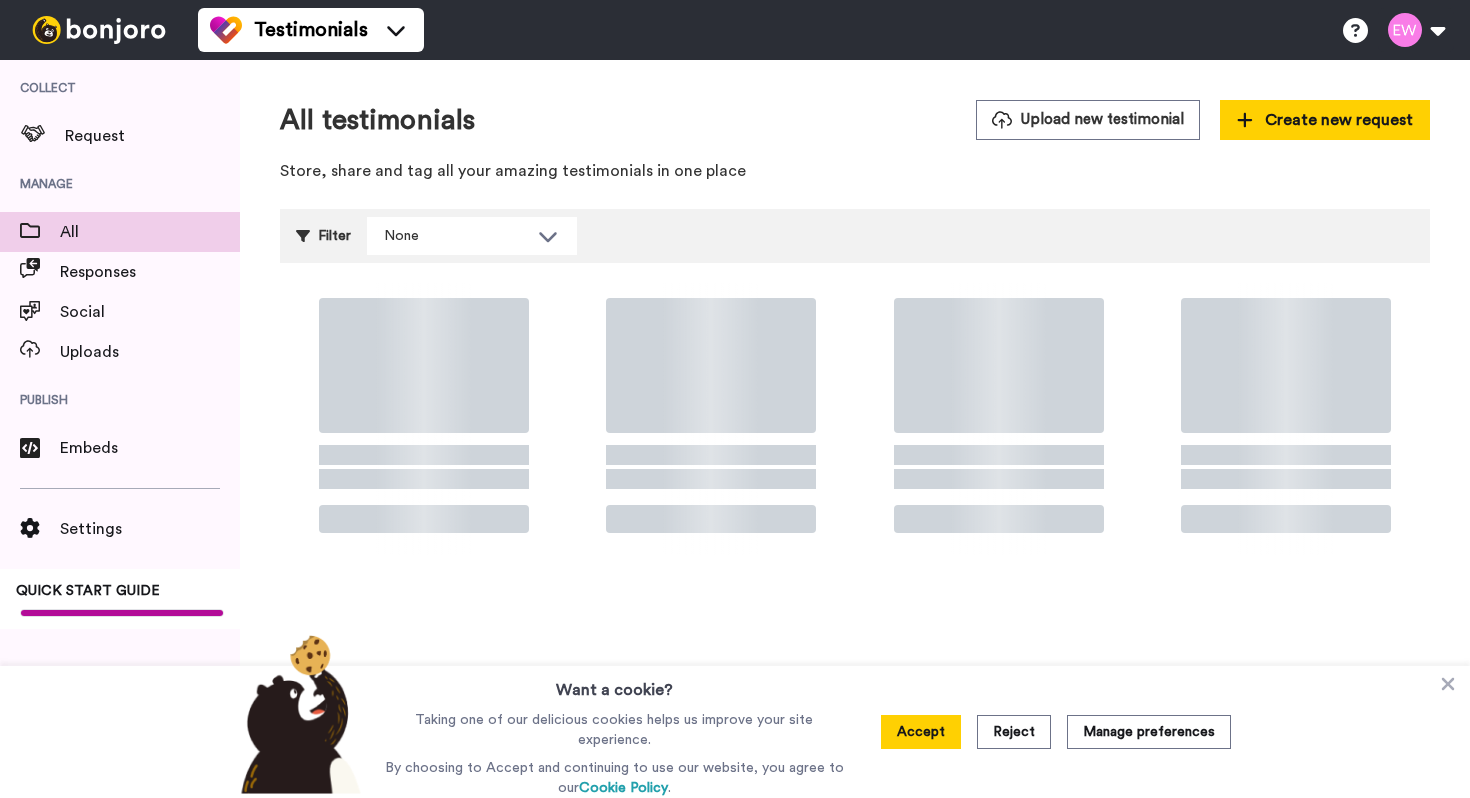 scroll, scrollTop: 0, scrollLeft: 0, axis: both 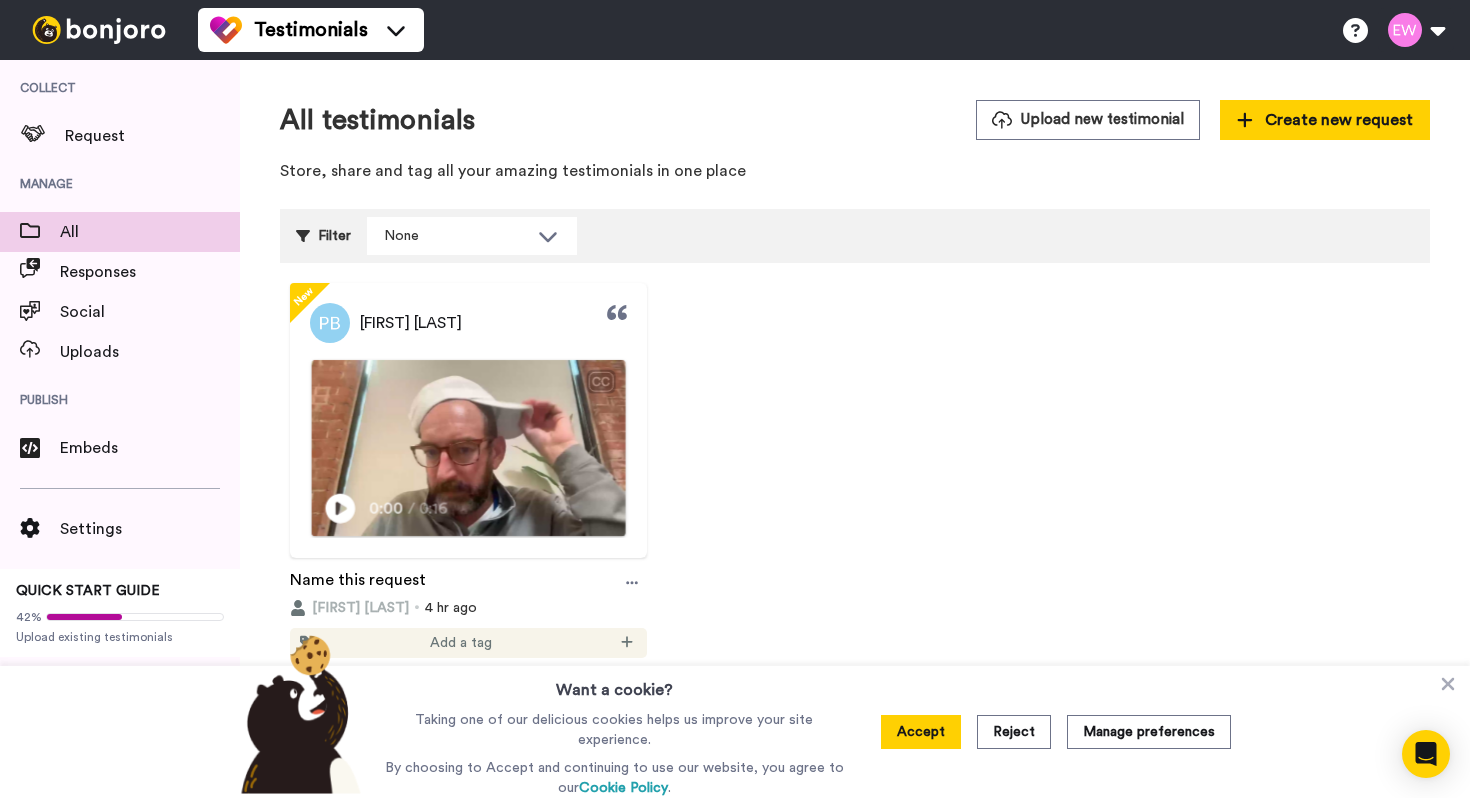 click on "Play/Pause" 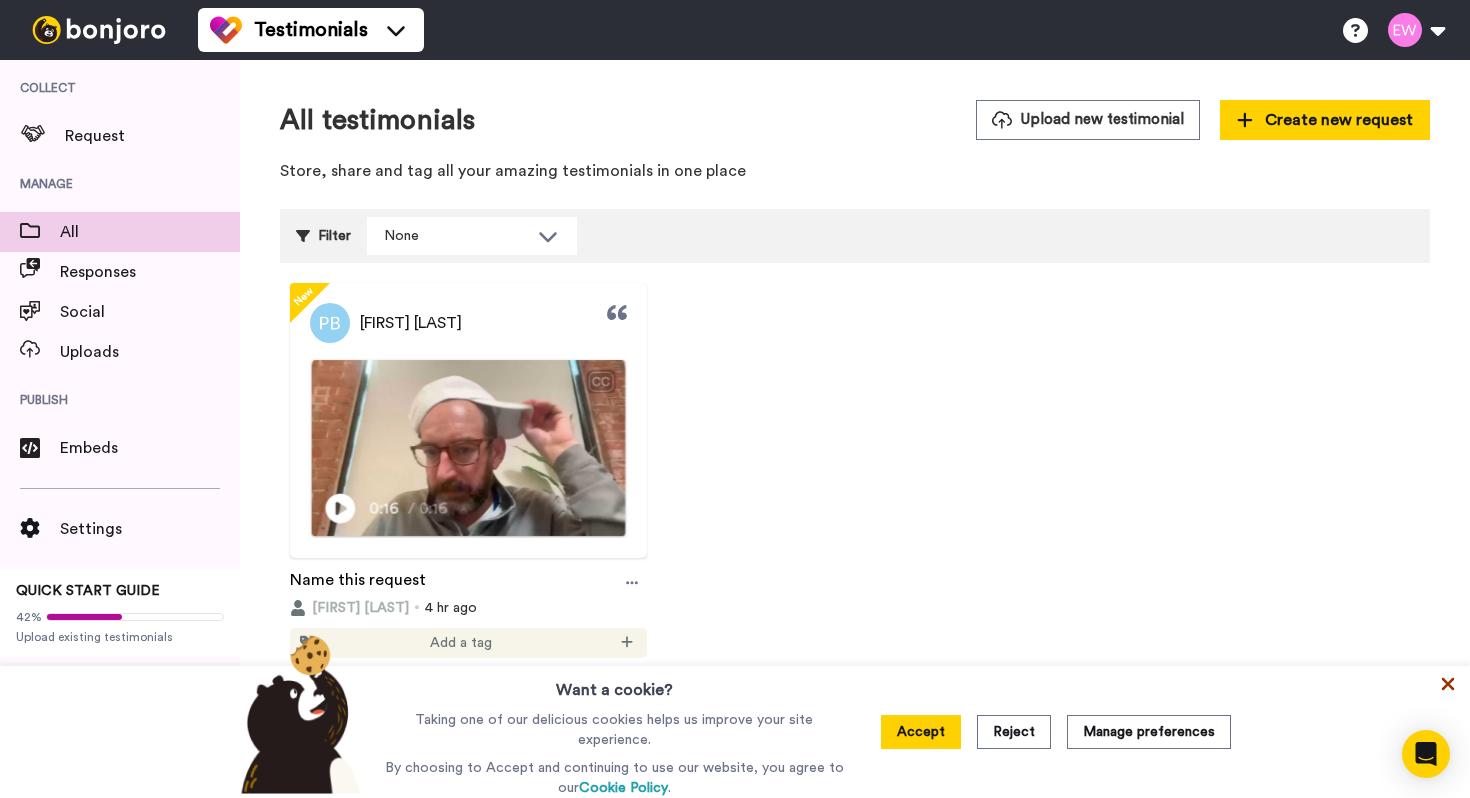 click 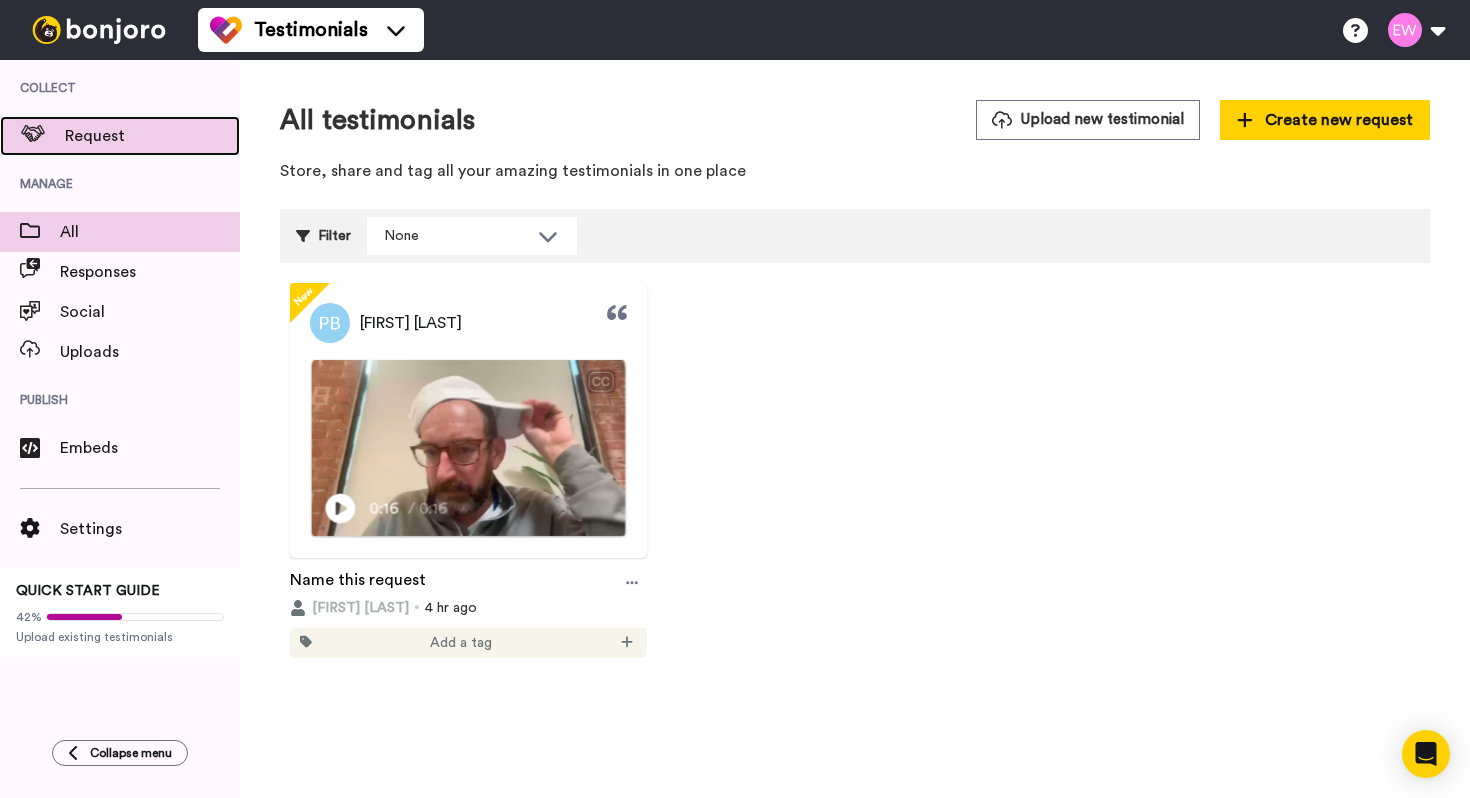 click on "Request" at bounding box center (152, 136) 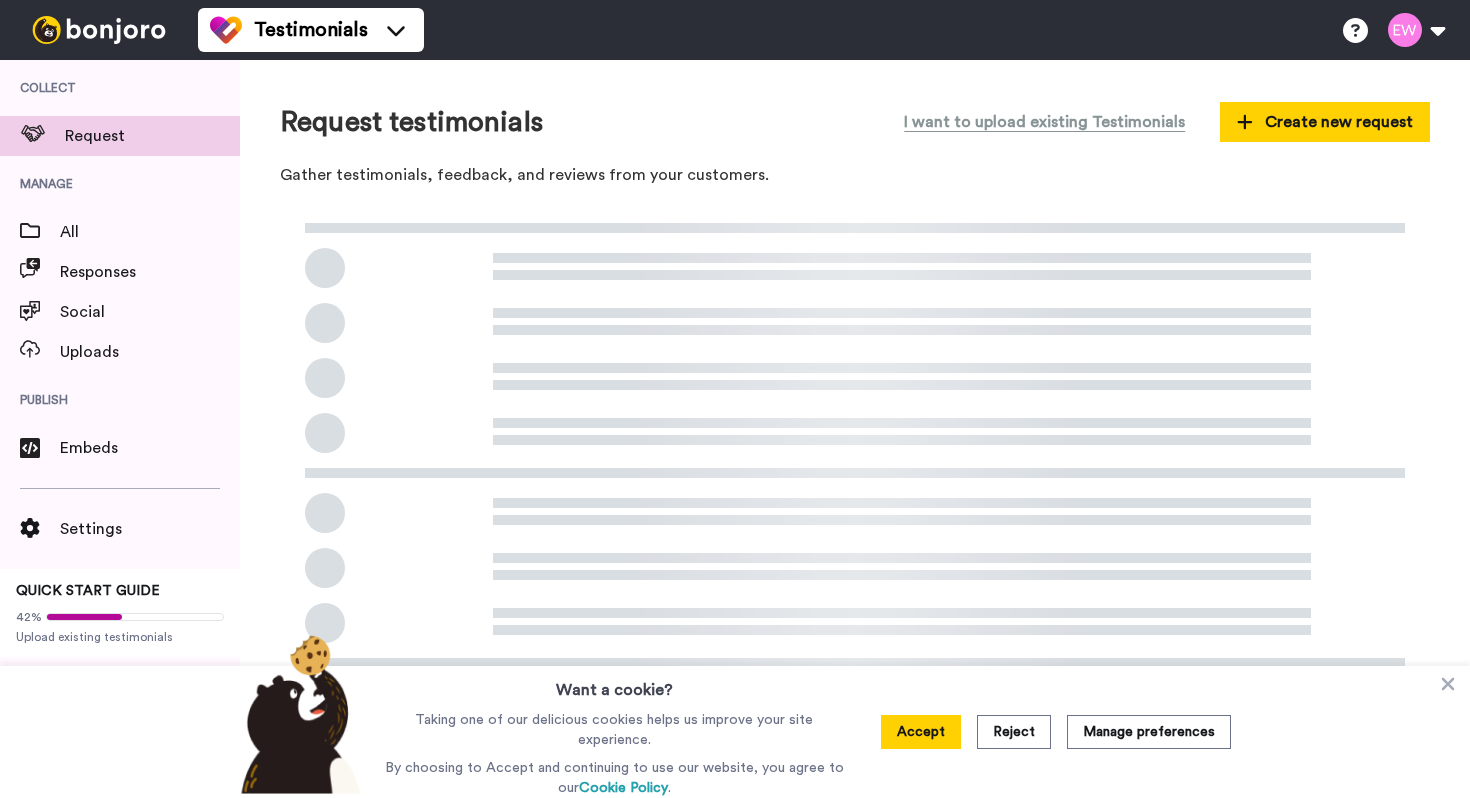 scroll, scrollTop: 0, scrollLeft: 0, axis: both 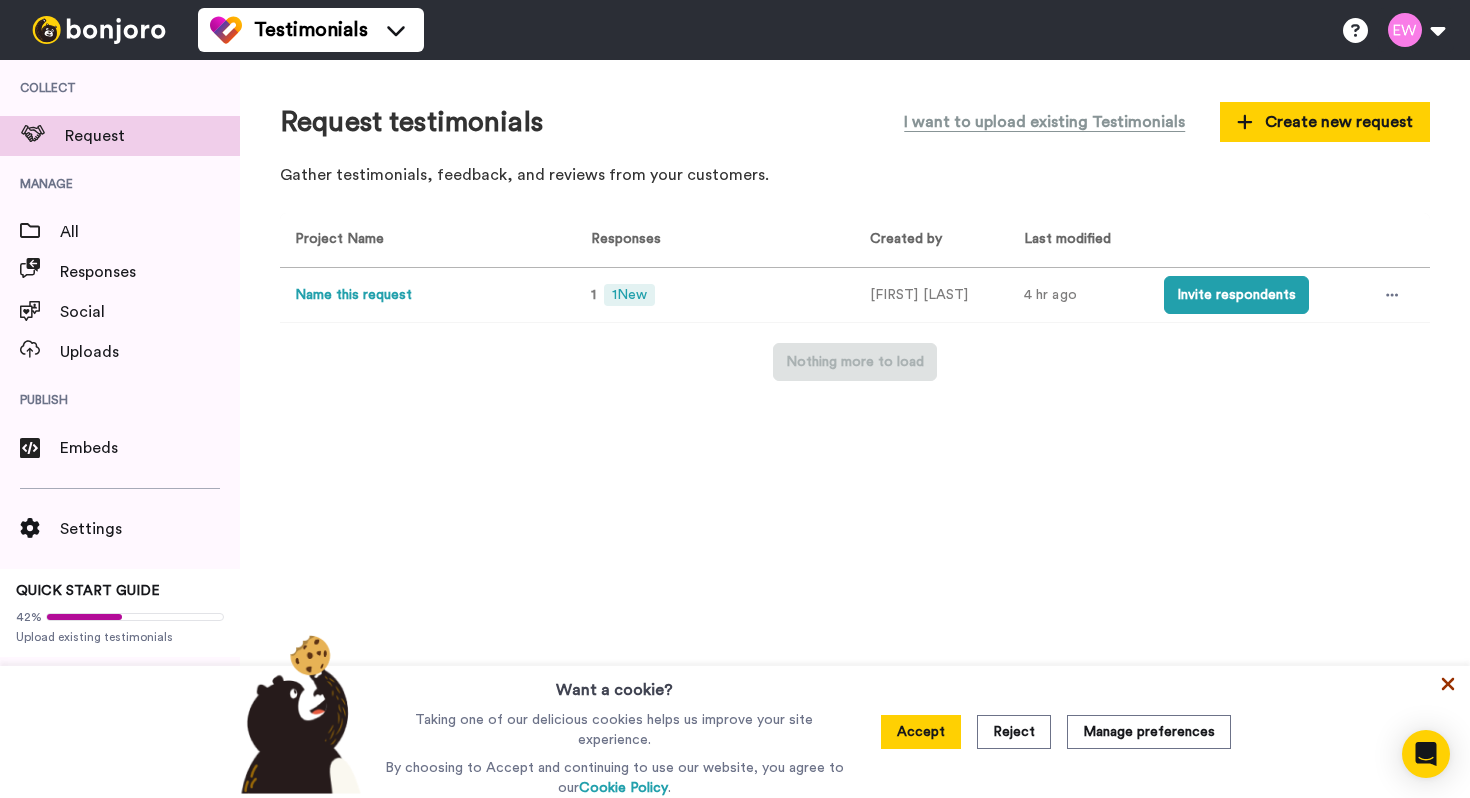 click 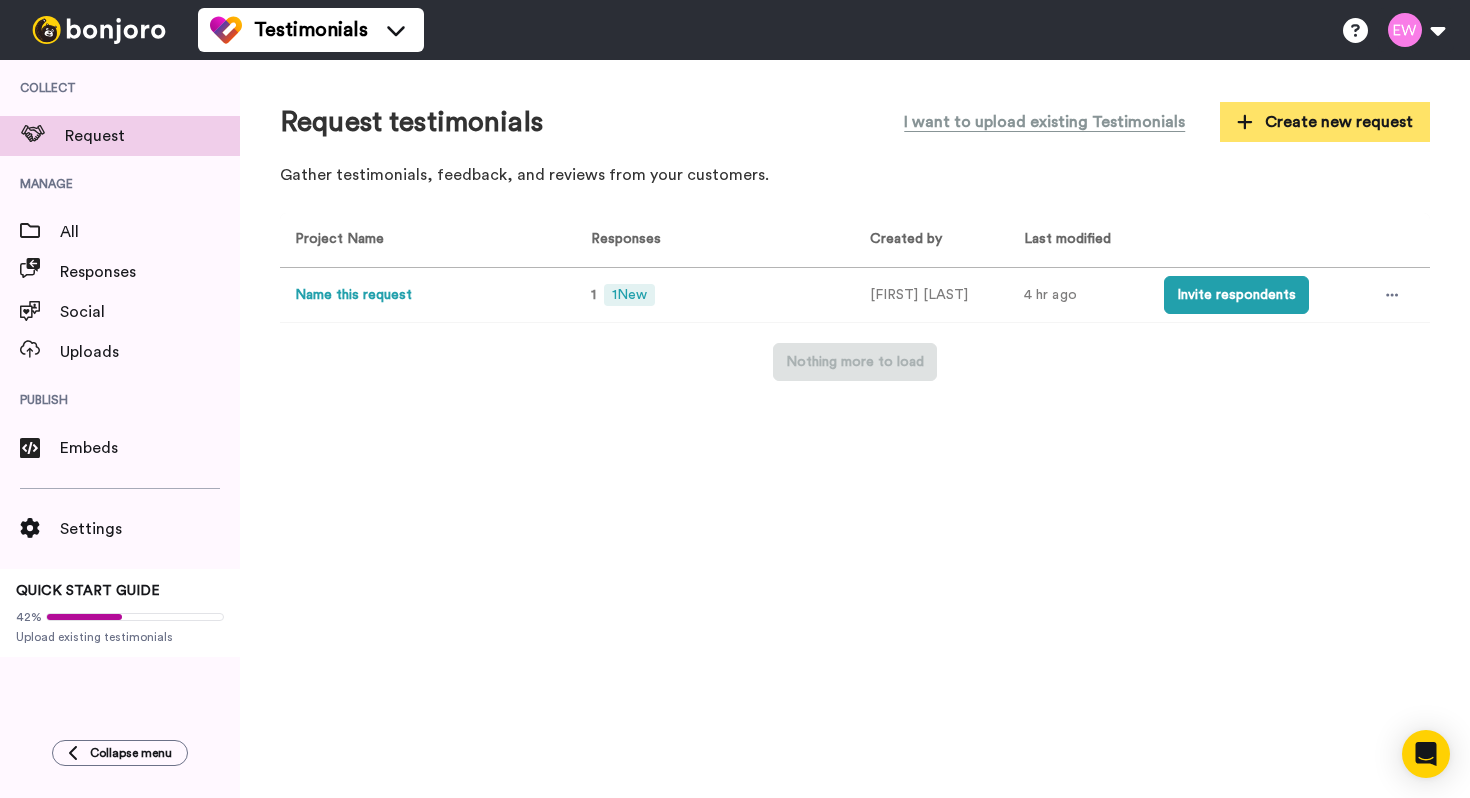 click on "Create new request" at bounding box center (1325, 122) 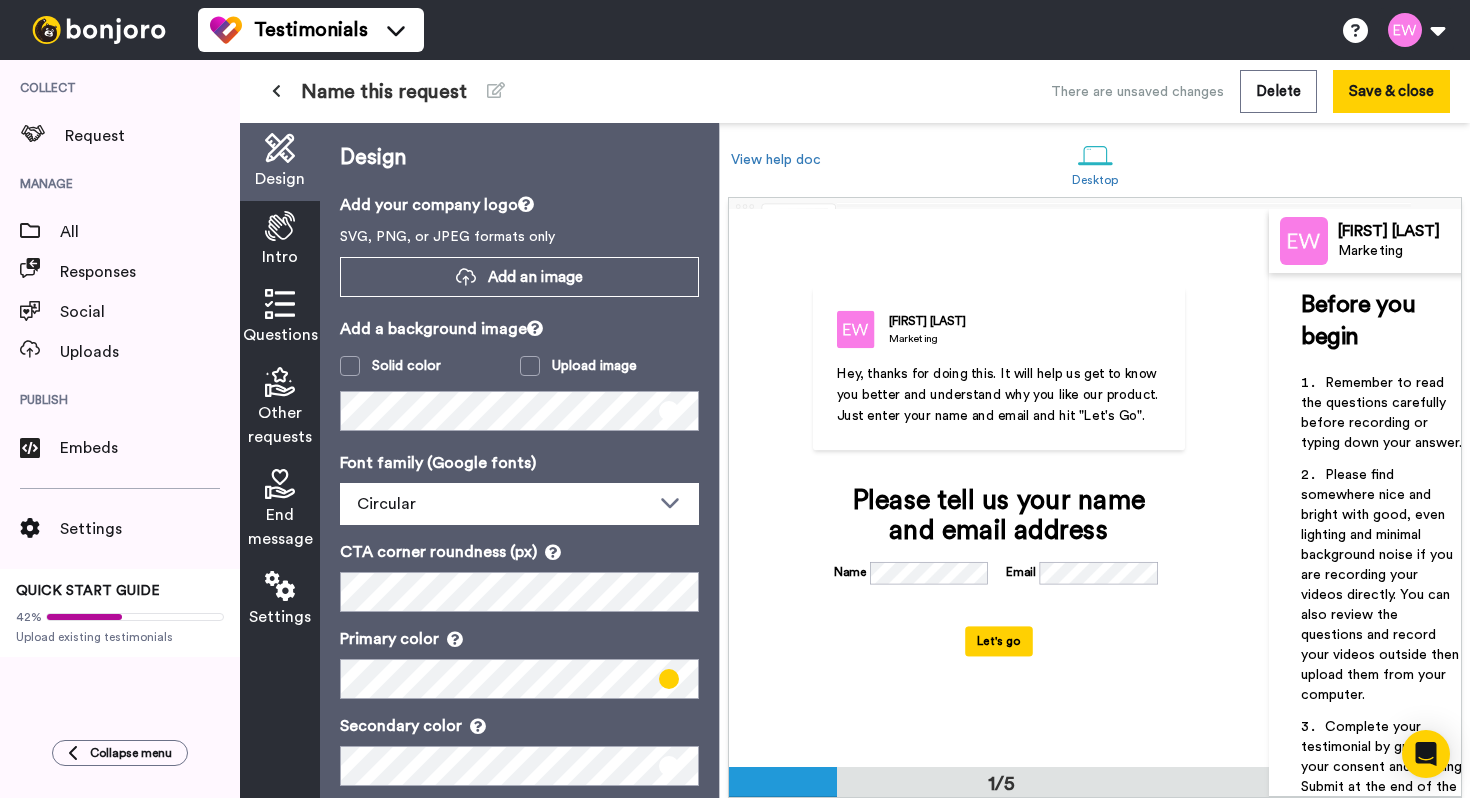 scroll, scrollTop: 50, scrollLeft: 0, axis: vertical 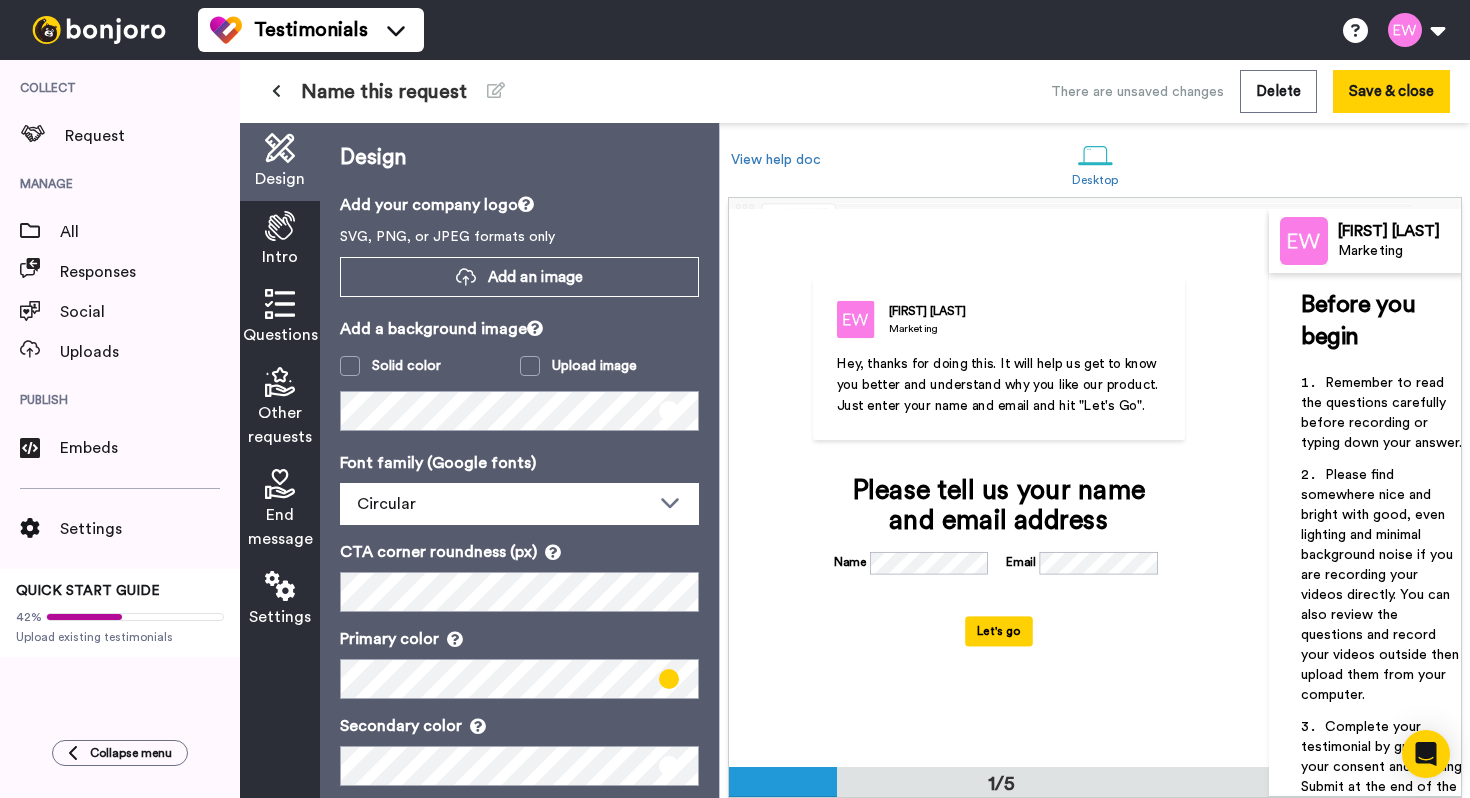 click on "Hey, thanks for doing this. It will help us get to know you better and understand why you like our product. Just enter your name and email and hit "Let's Go"." at bounding box center (1000, 385) 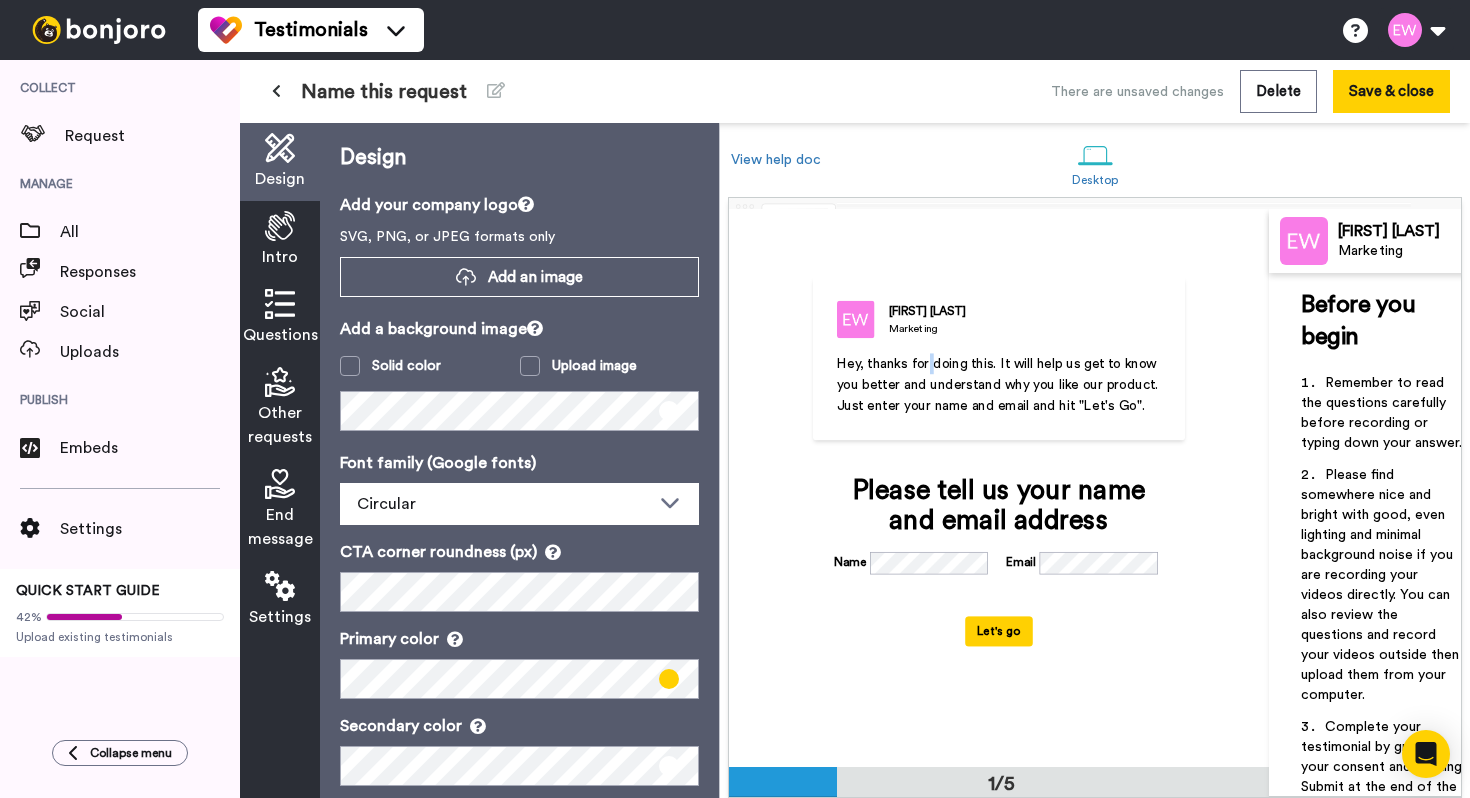 click on "Hey, thanks for doing this. It will help us get to know you better and understand why you like our product. Just enter your name and email and hit "Let's Go"." at bounding box center (1000, 385) 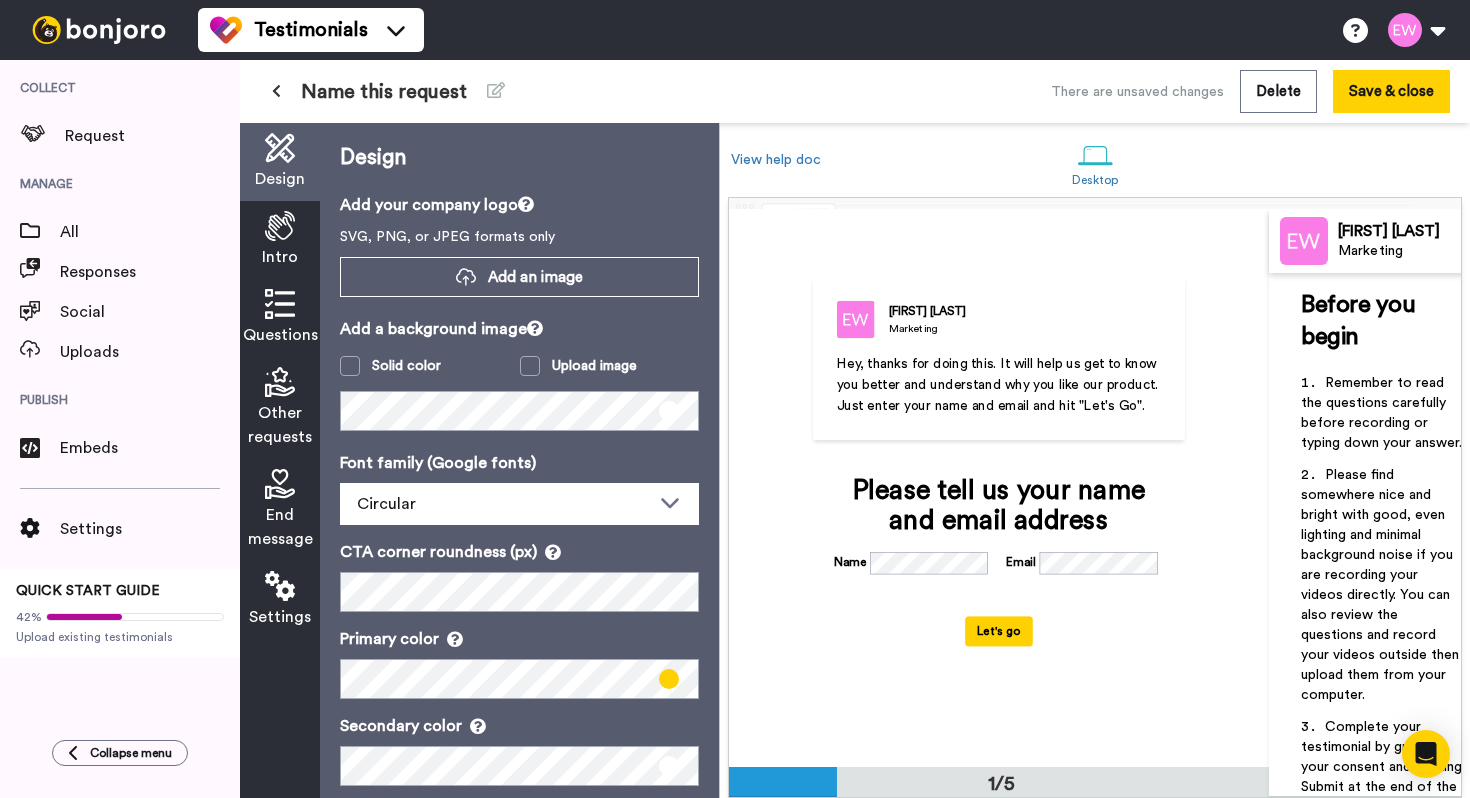click on "Hey, thanks for doing this. It will help us get to know you better and understand why you like our product. Just enter your name and email and hit "Let's Go"." at bounding box center [1000, 385] 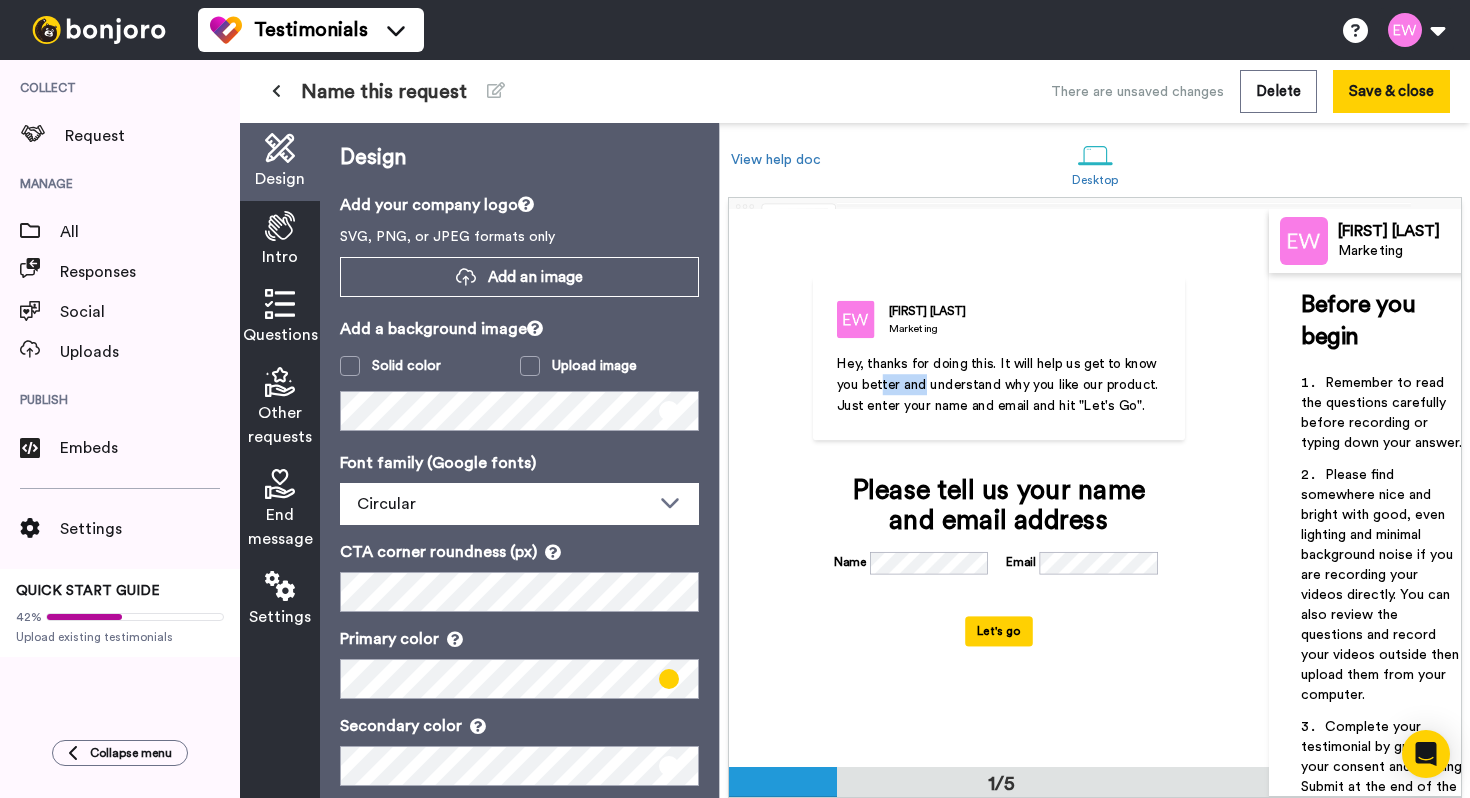 drag, startPoint x: 921, startPoint y: 383, endPoint x: 880, endPoint y: 383, distance: 41 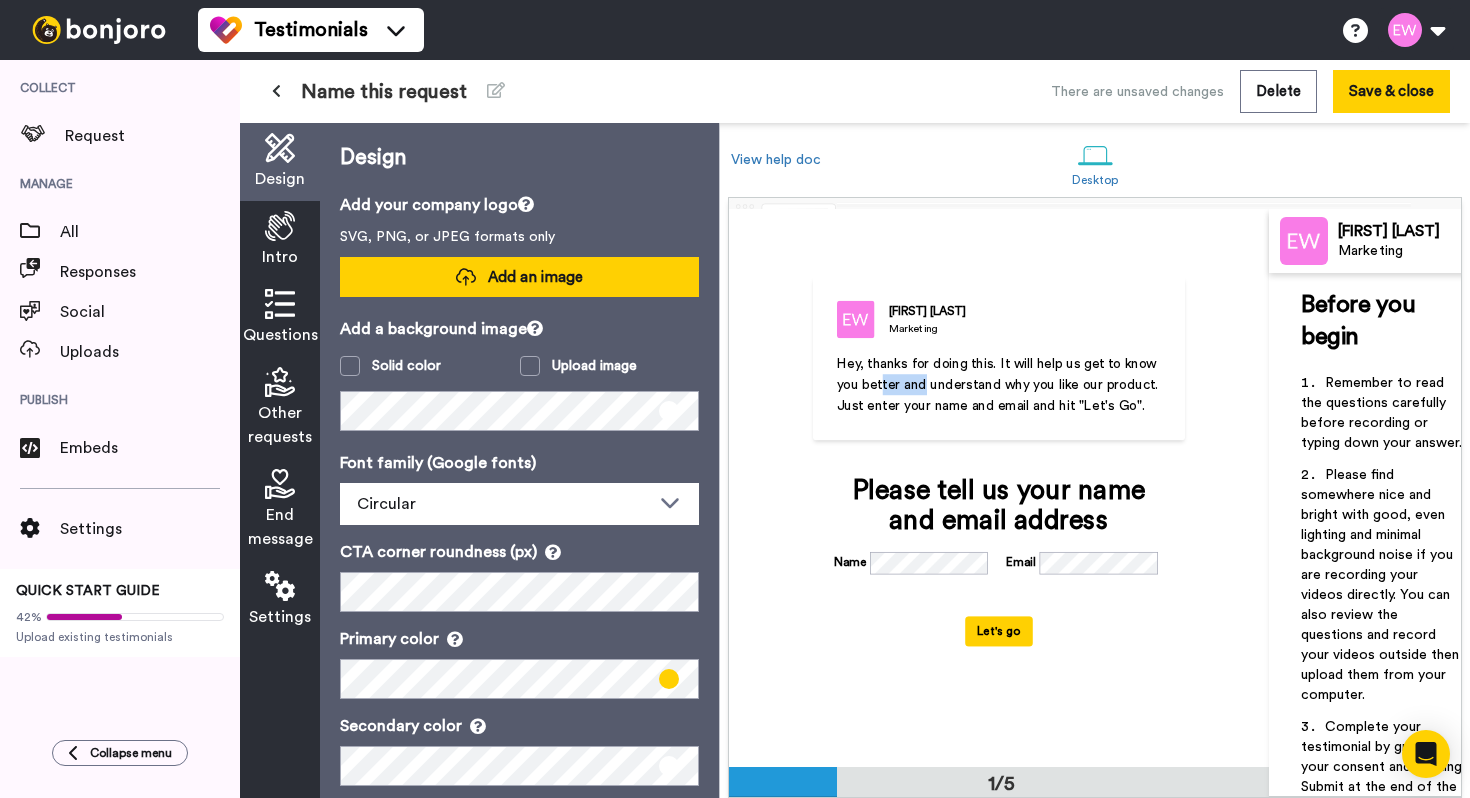 scroll, scrollTop: 115, scrollLeft: 0, axis: vertical 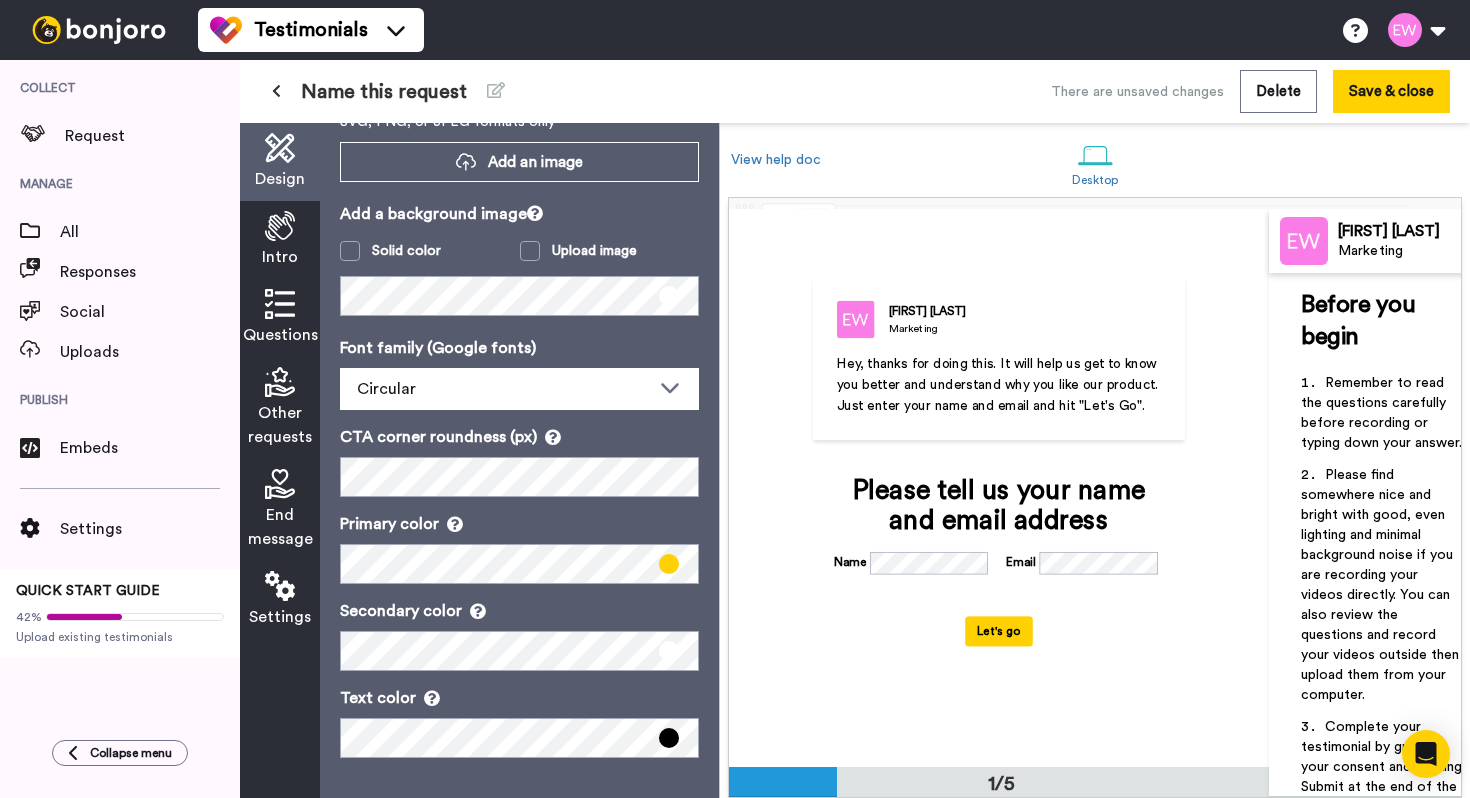 click at bounding box center [280, 226] 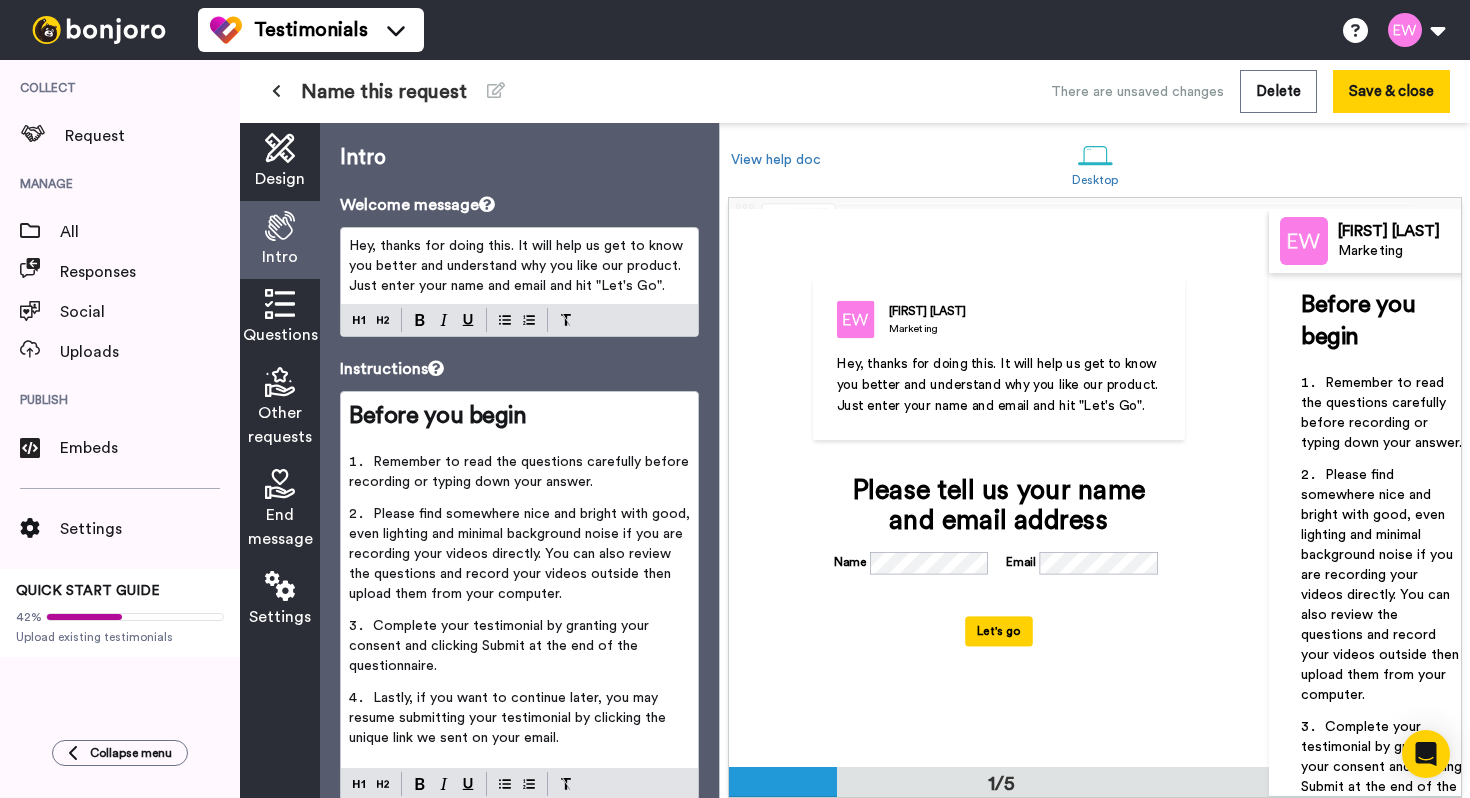 click on "Eliza Wilson" at bounding box center (1415, 231) 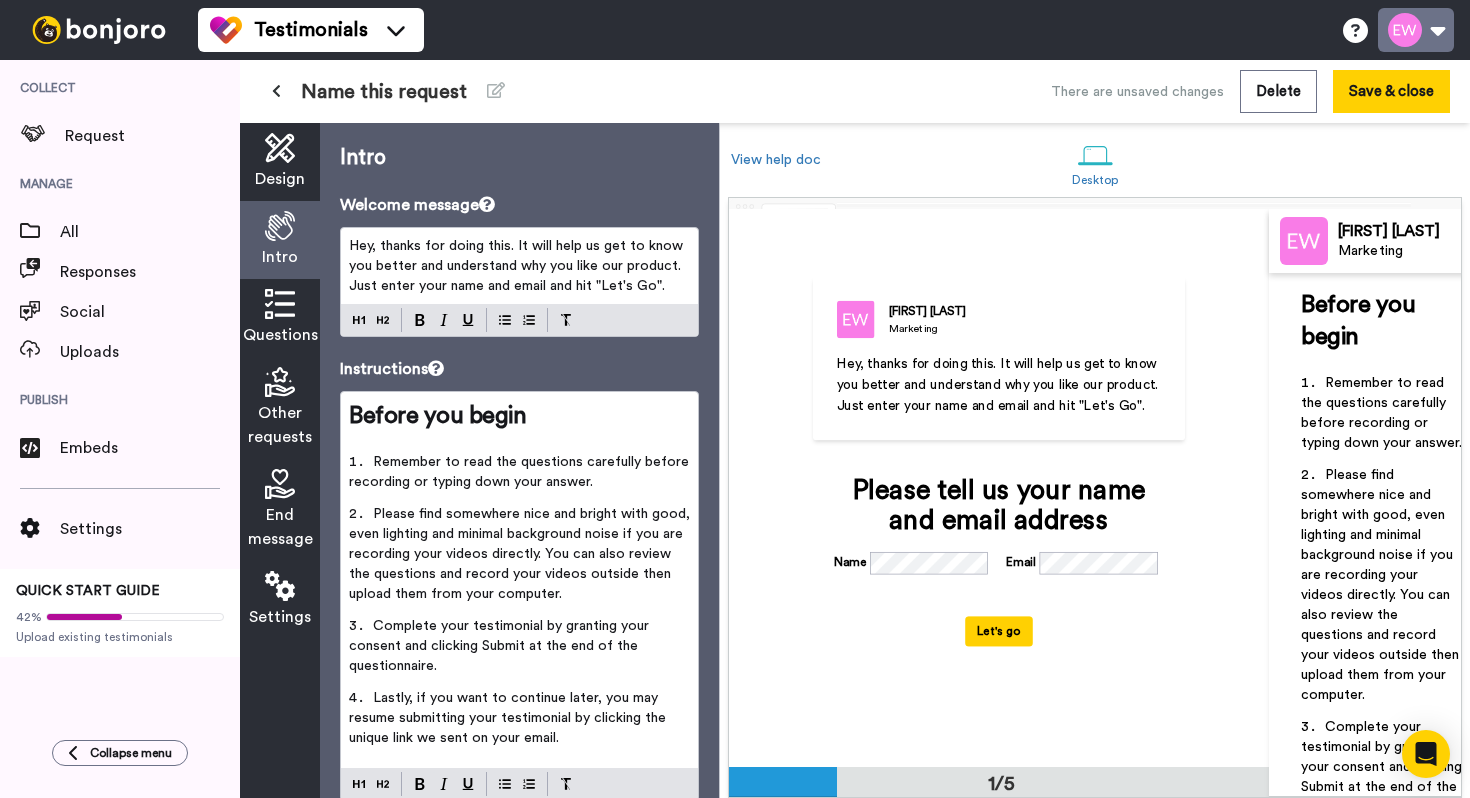 click at bounding box center [1416, 30] 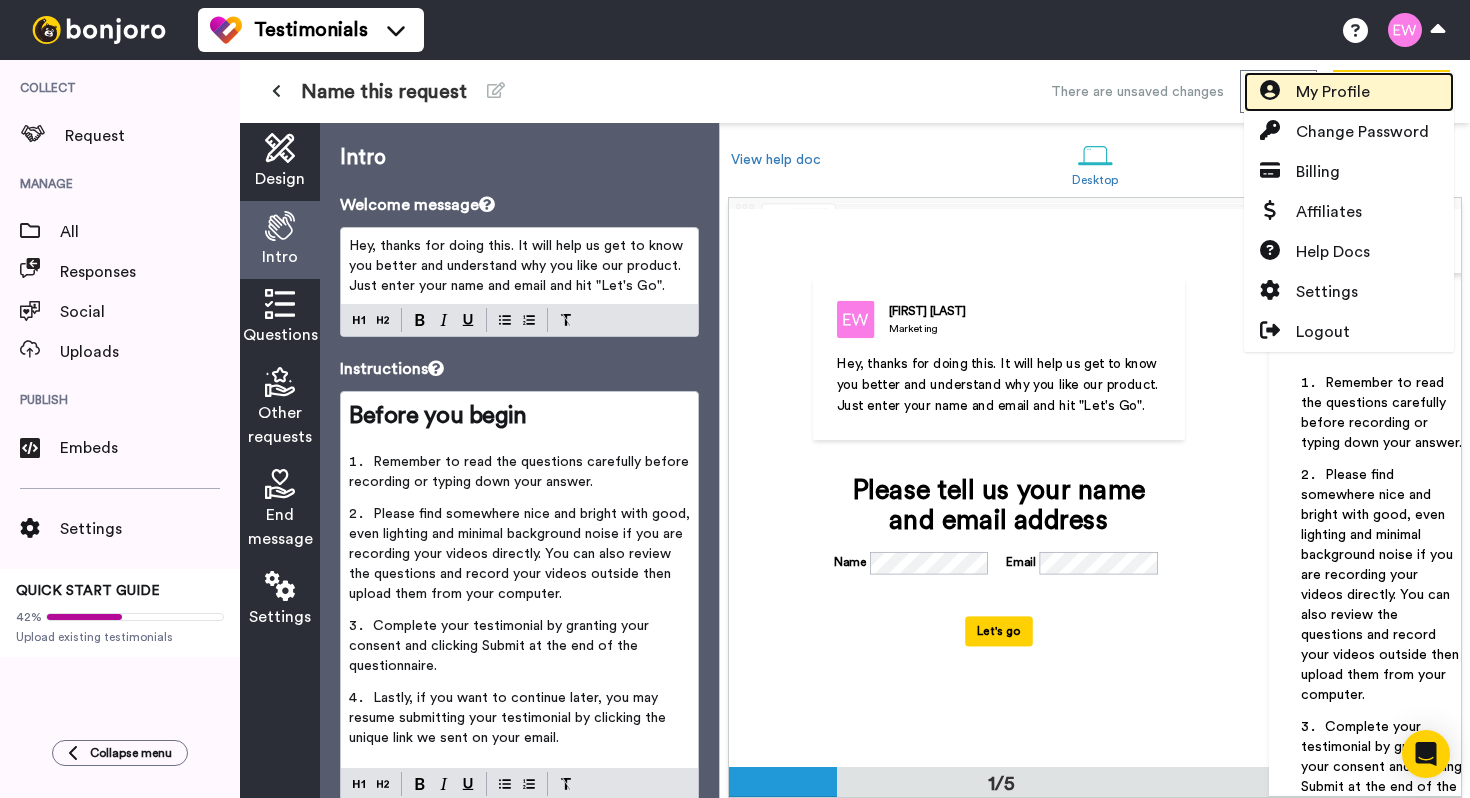 click on "My Profile" at bounding box center (1333, 92) 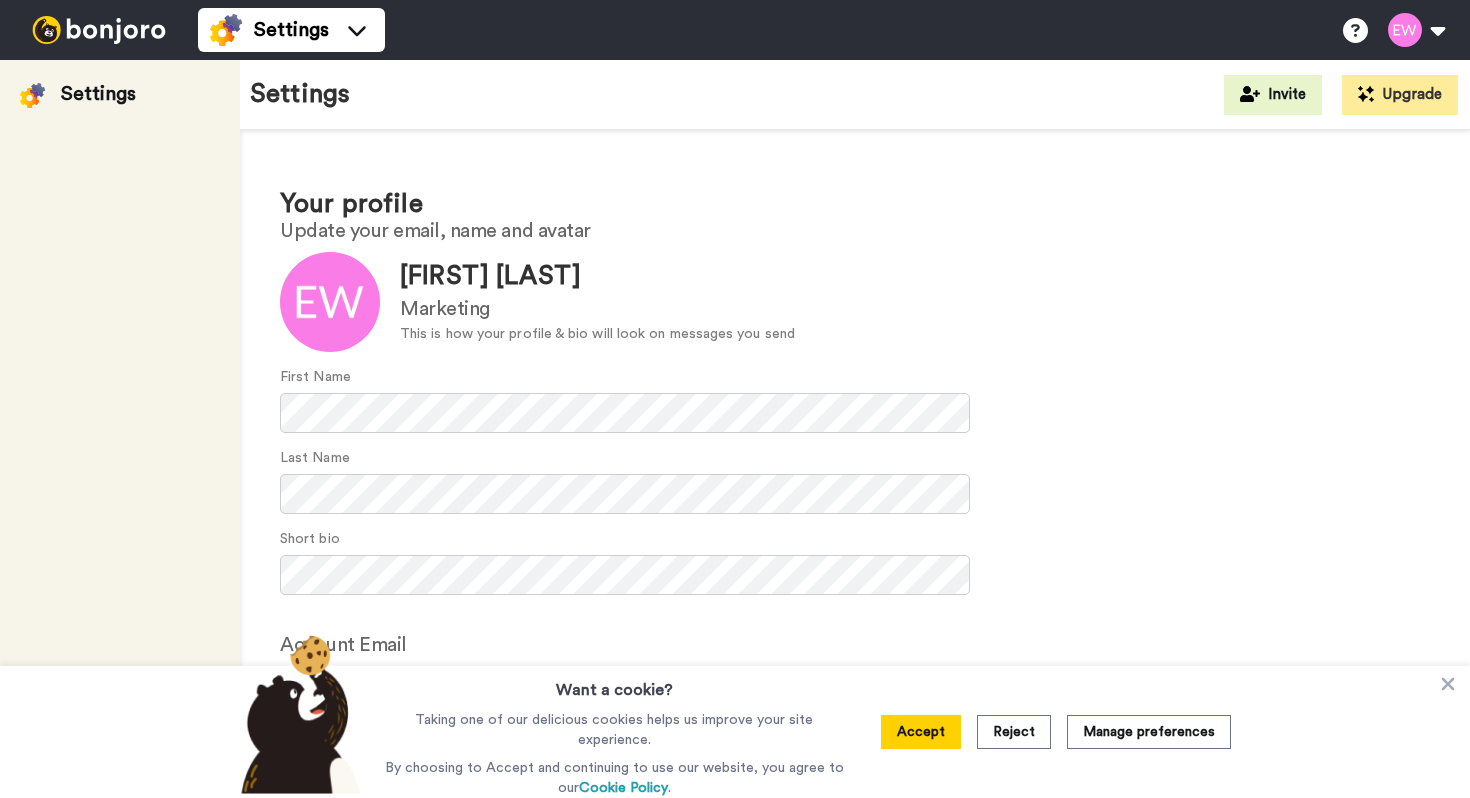 scroll, scrollTop: 0, scrollLeft: 0, axis: both 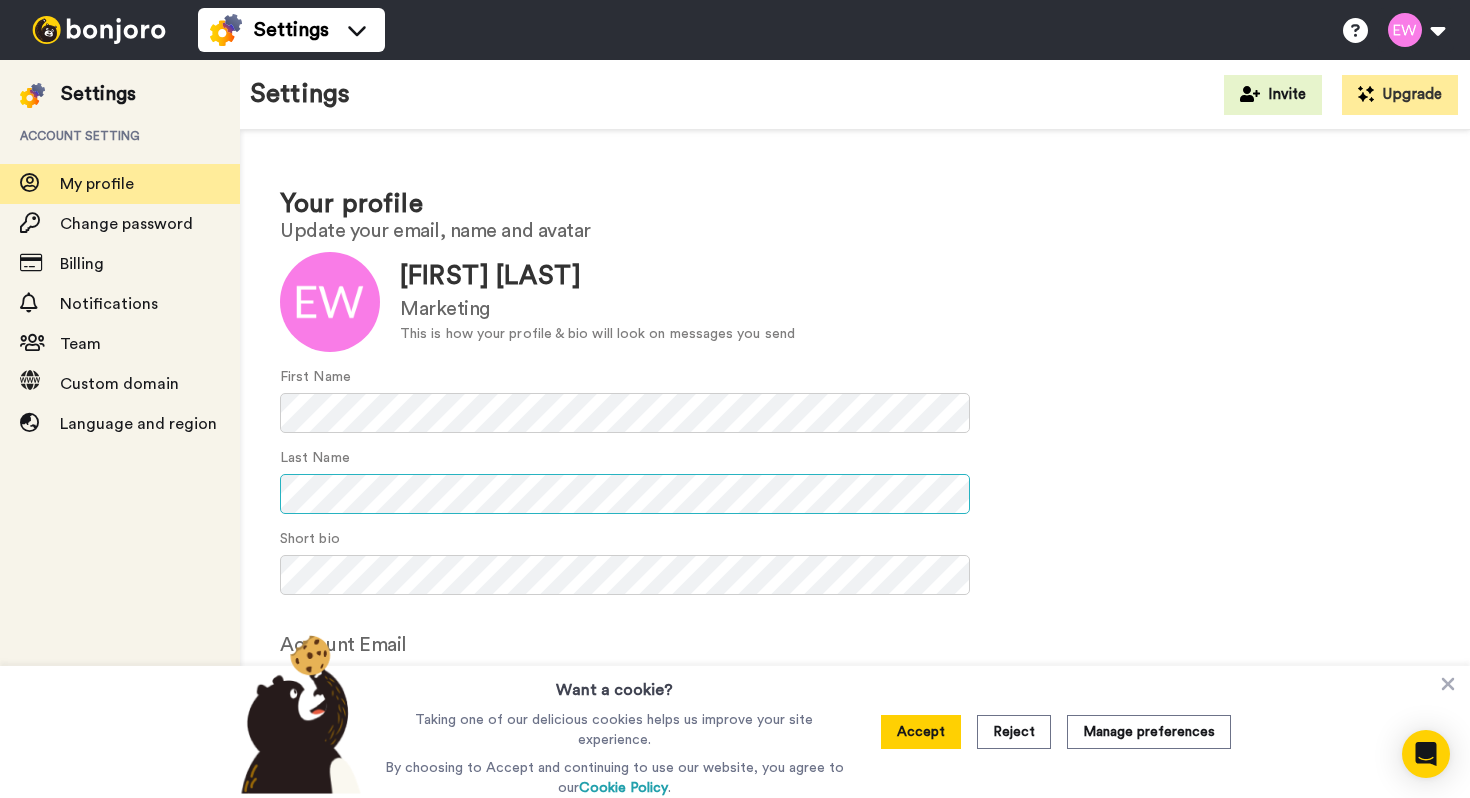 click on "Your profile
Update your email, name and avatar
Update
Eliza Wilson
Marketing
This is how your profile & bio will look on messages you send
First Name
Last Name
Short bio
Account Email
Use this to log in - note that this is not necessarily your sending email
Update" at bounding box center [855, 483] 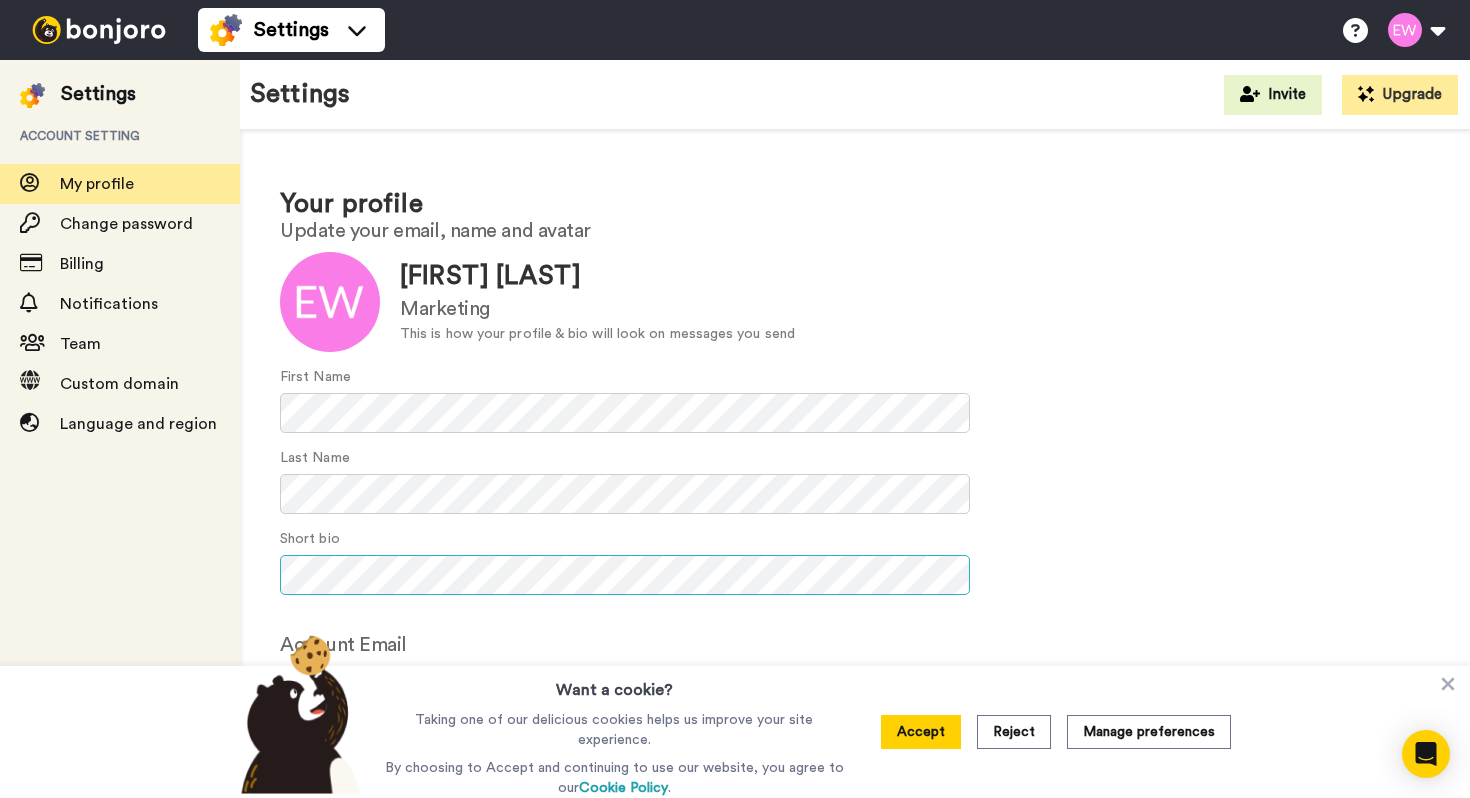 click on "Your profile
Update your email, name and avatar
Update
Eliza Wilson
Marketing
This is how your profile & bio will look on messages you send
First Name
Last Name
Short bio
Account Email
Use this to log in - note that this is not necessarily your sending email
Update" at bounding box center [855, 483] 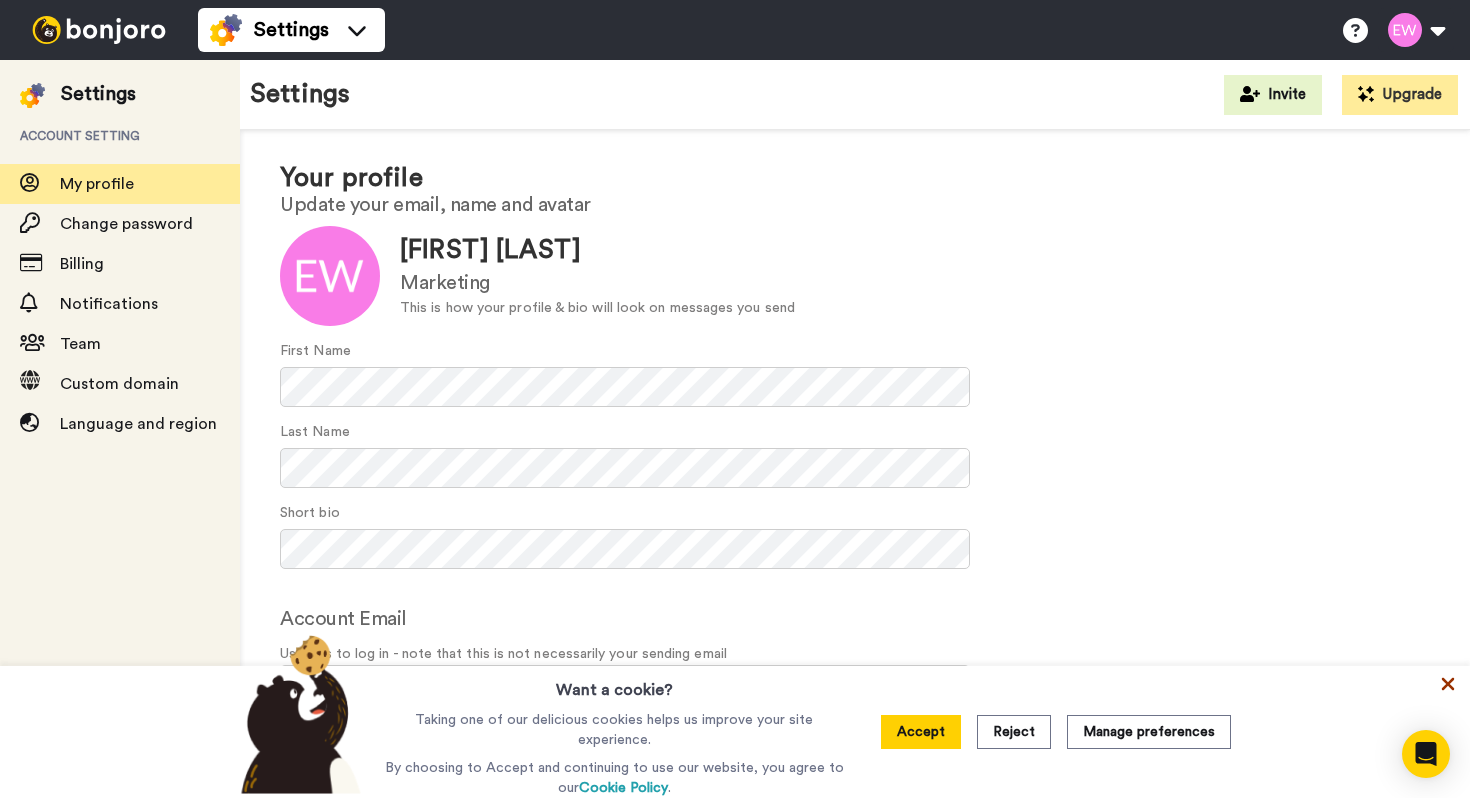 click 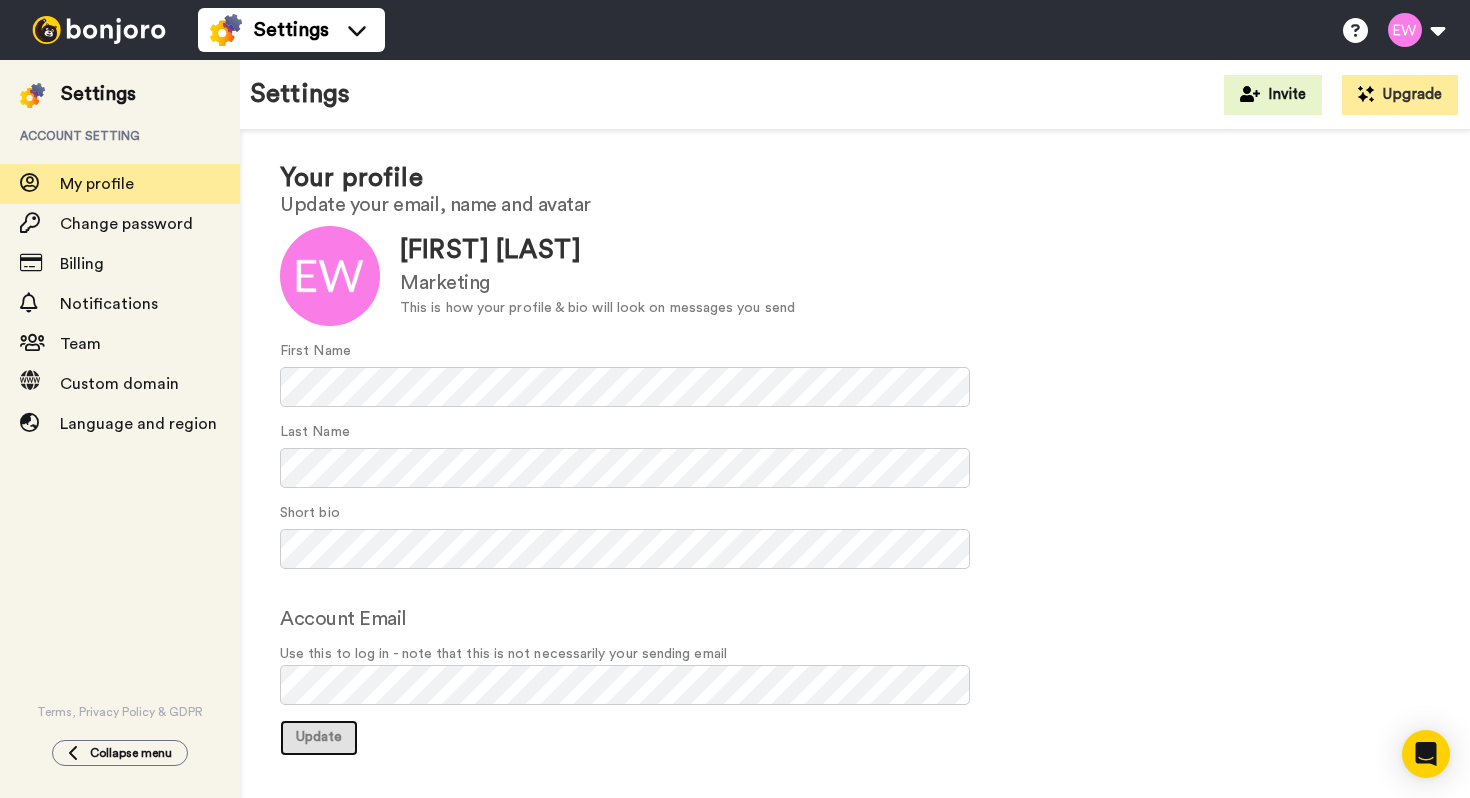 click on "Update" at bounding box center [319, 737] 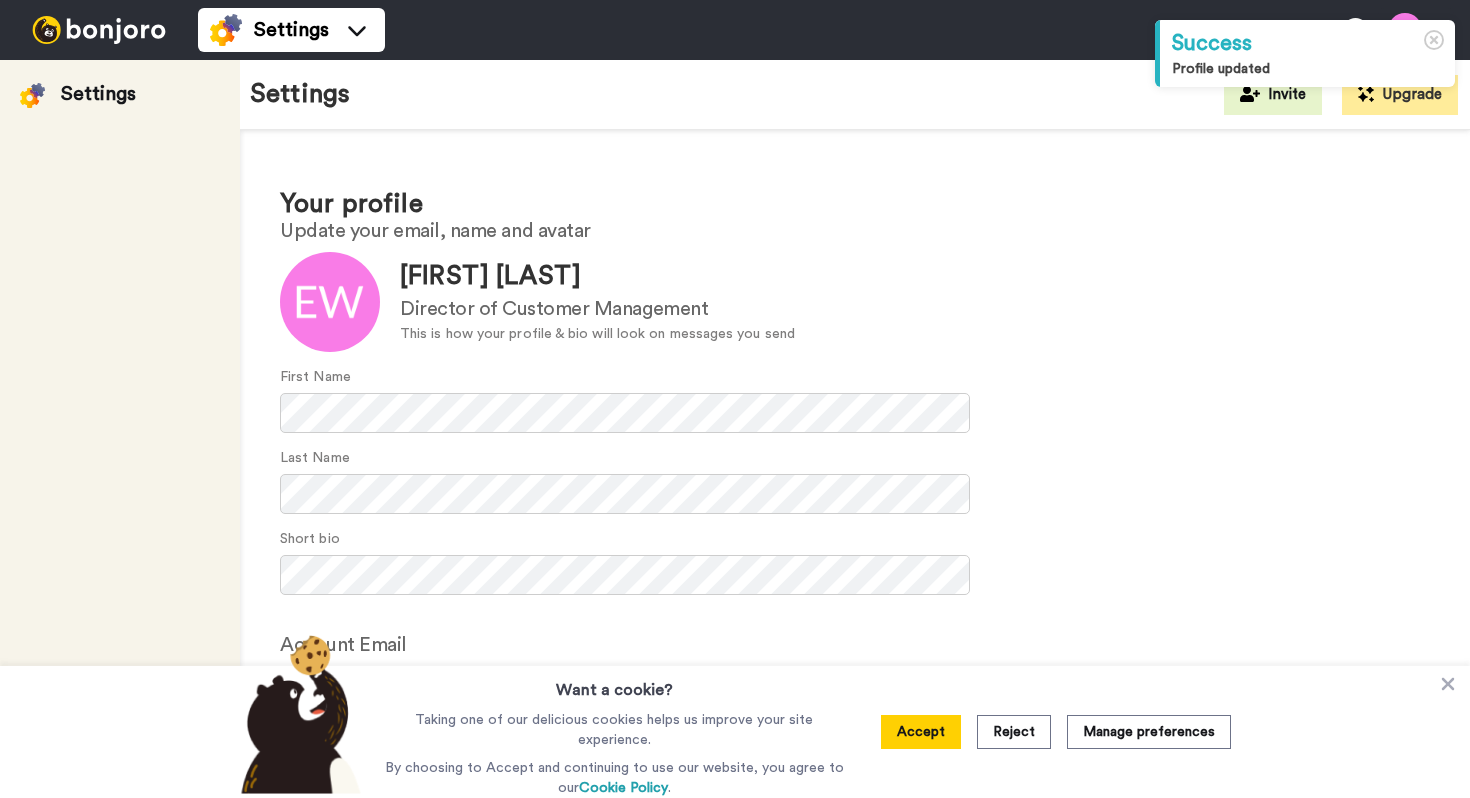 scroll, scrollTop: 0, scrollLeft: 0, axis: both 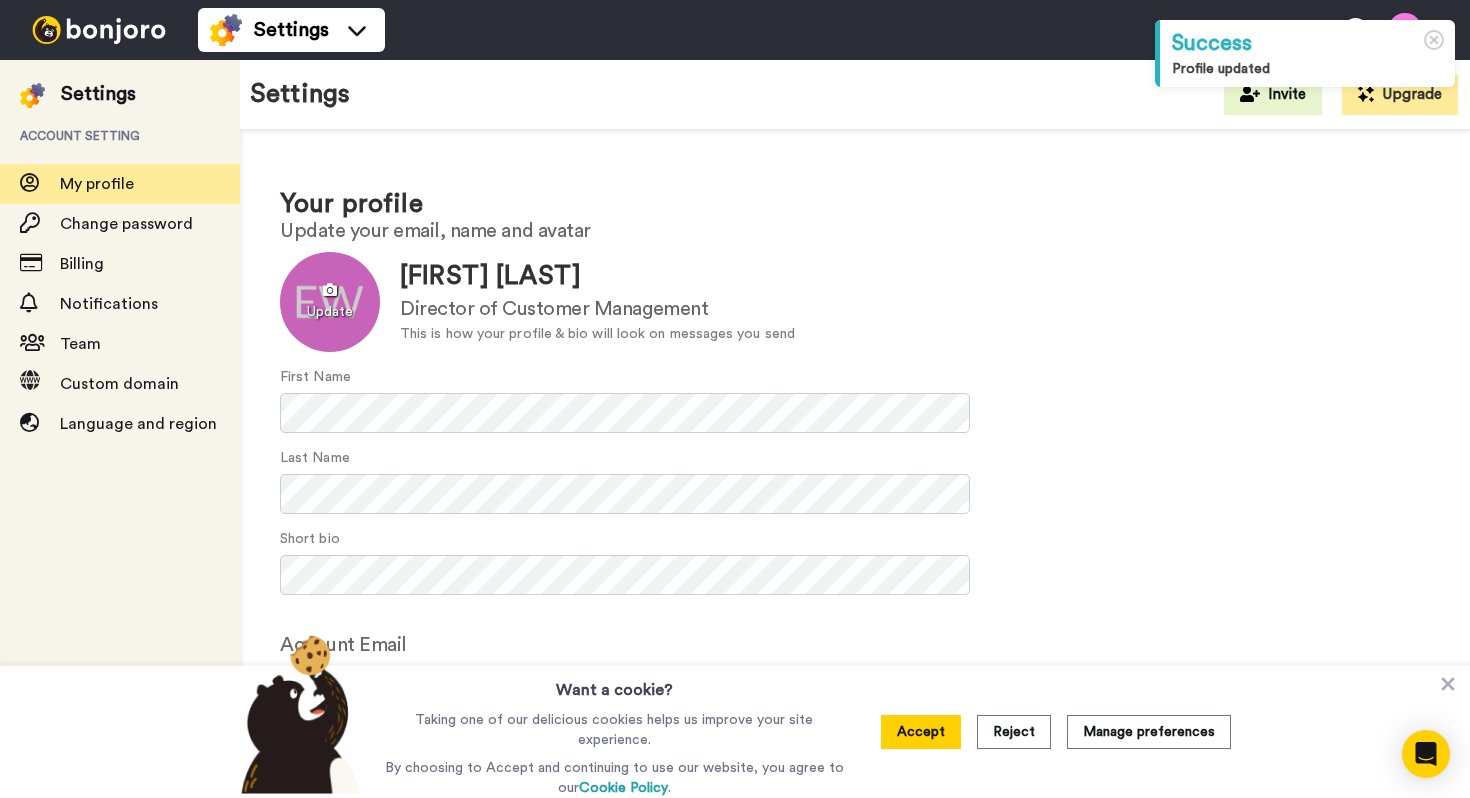 click at bounding box center [330, 302] 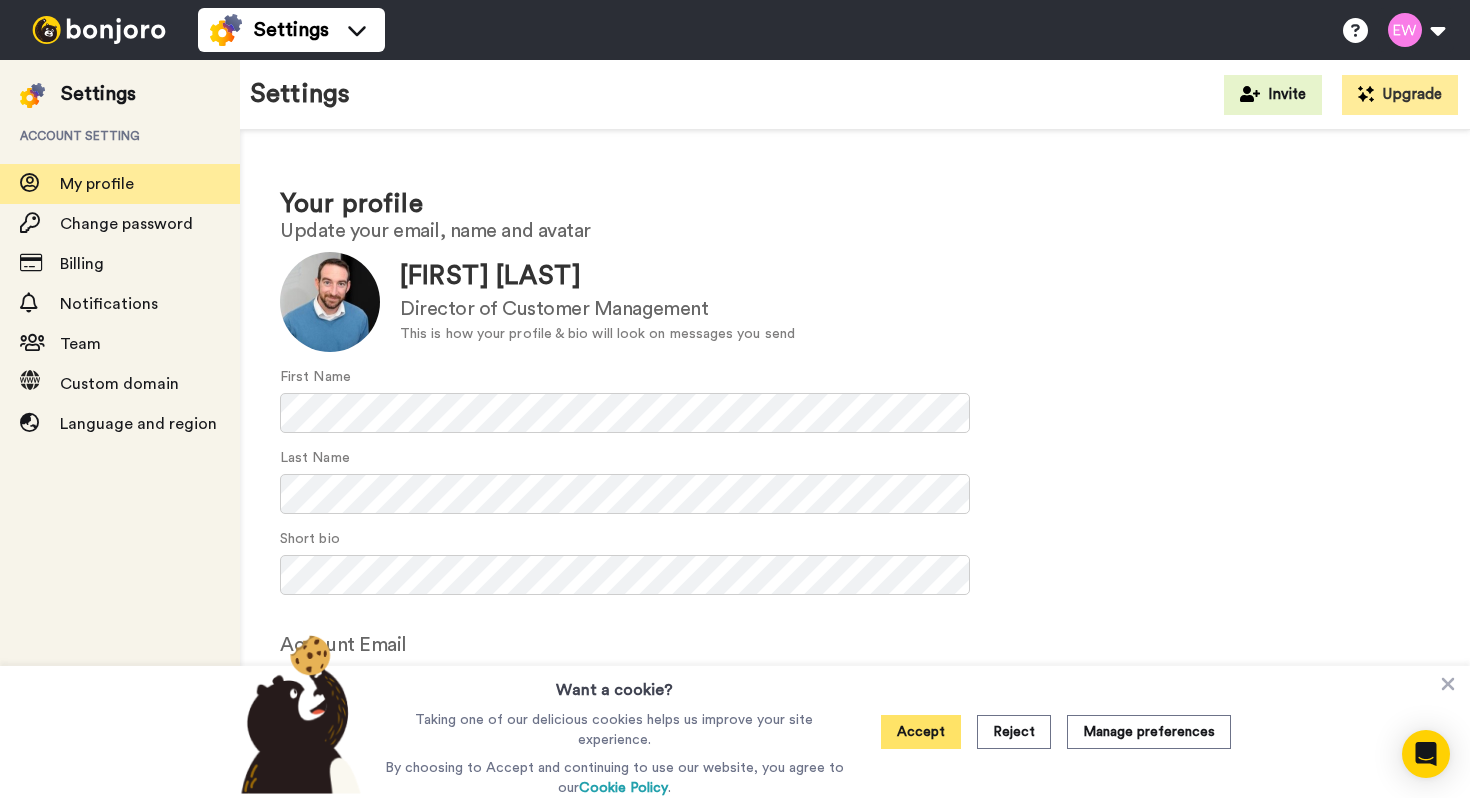 click on "Accept" at bounding box center (921, 732) 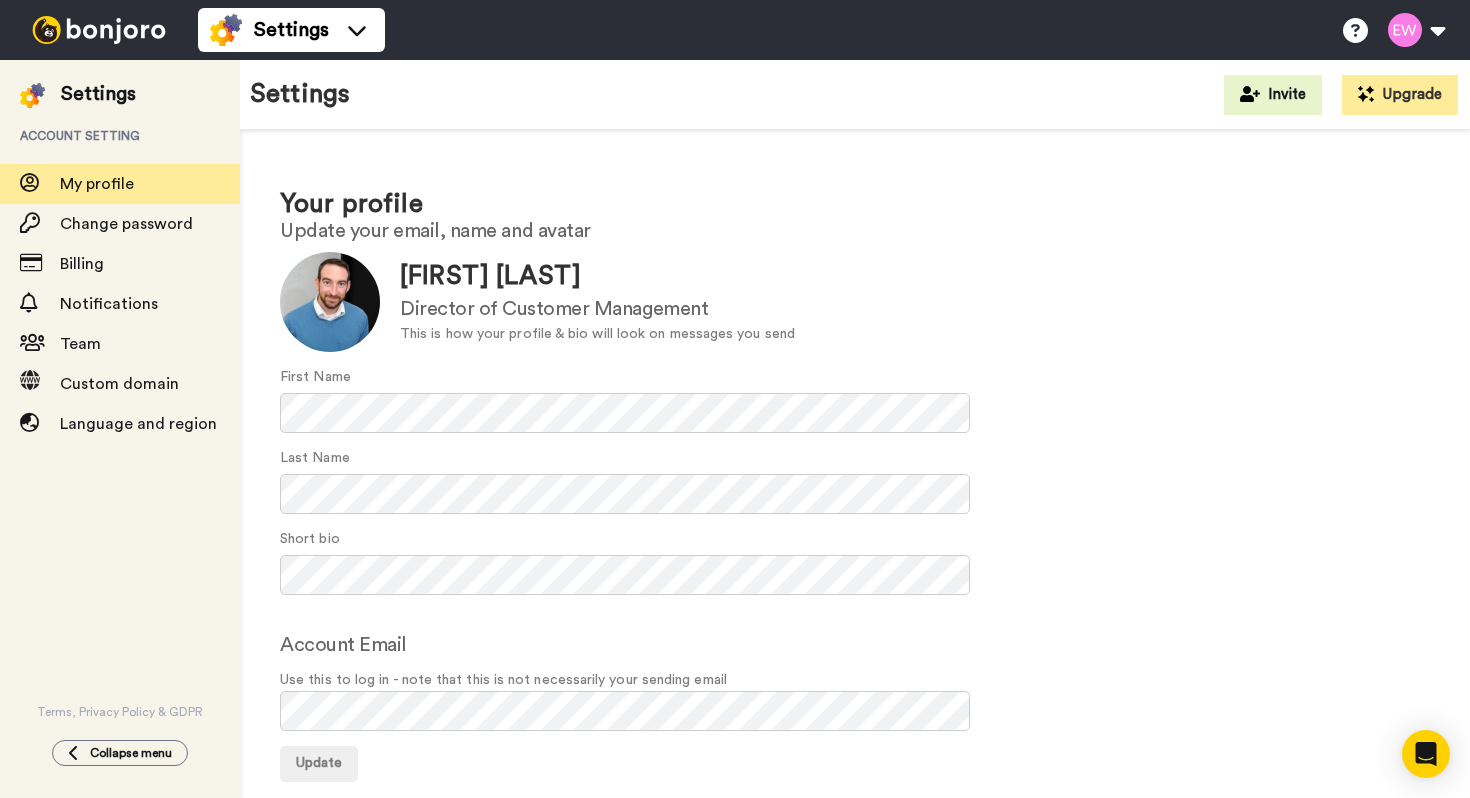 click on "This is how your profile & bio will look on messages you send" at bounding box center [597, 334] 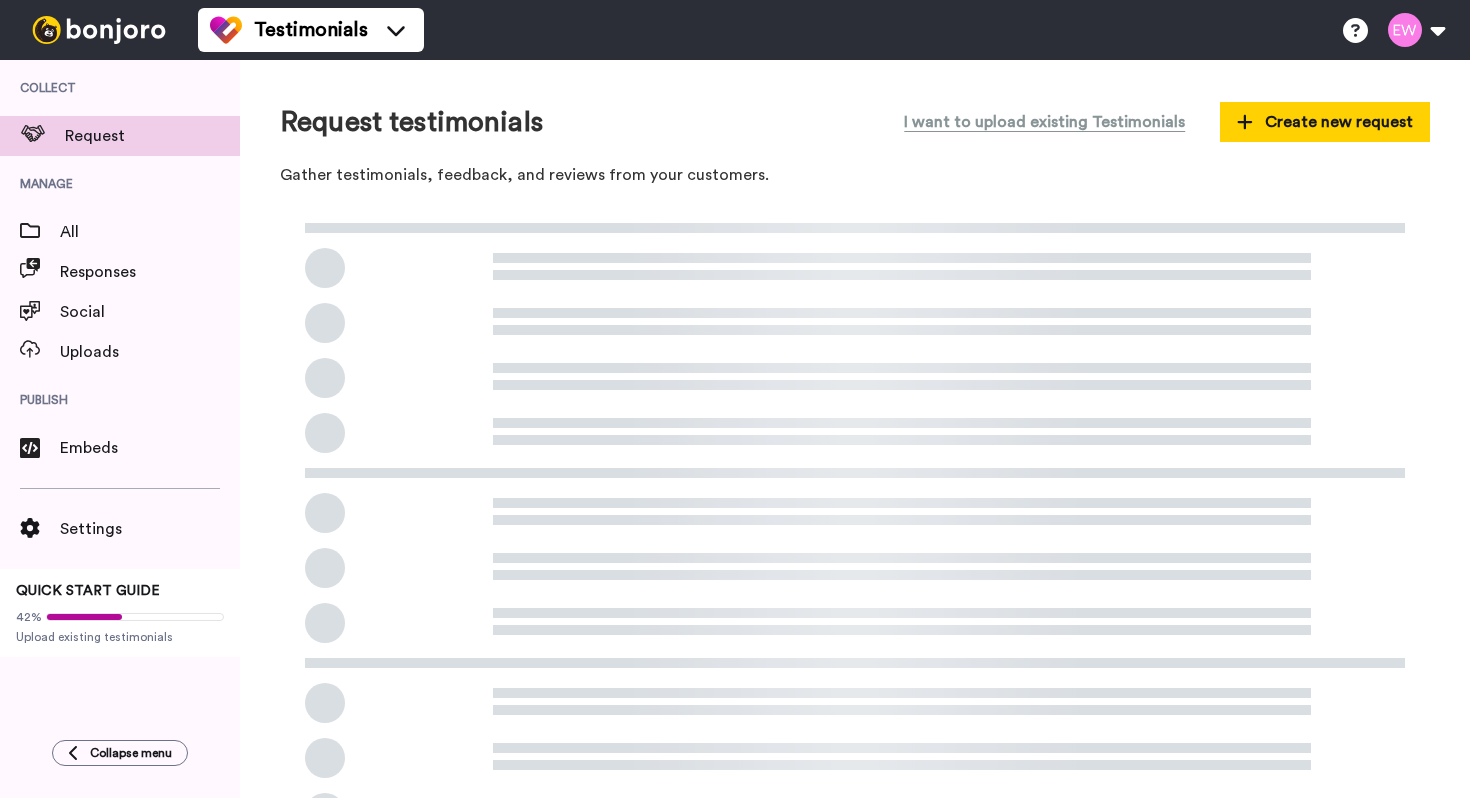scroll, scrollTop: 0, scrollLeft: 0, axis: both 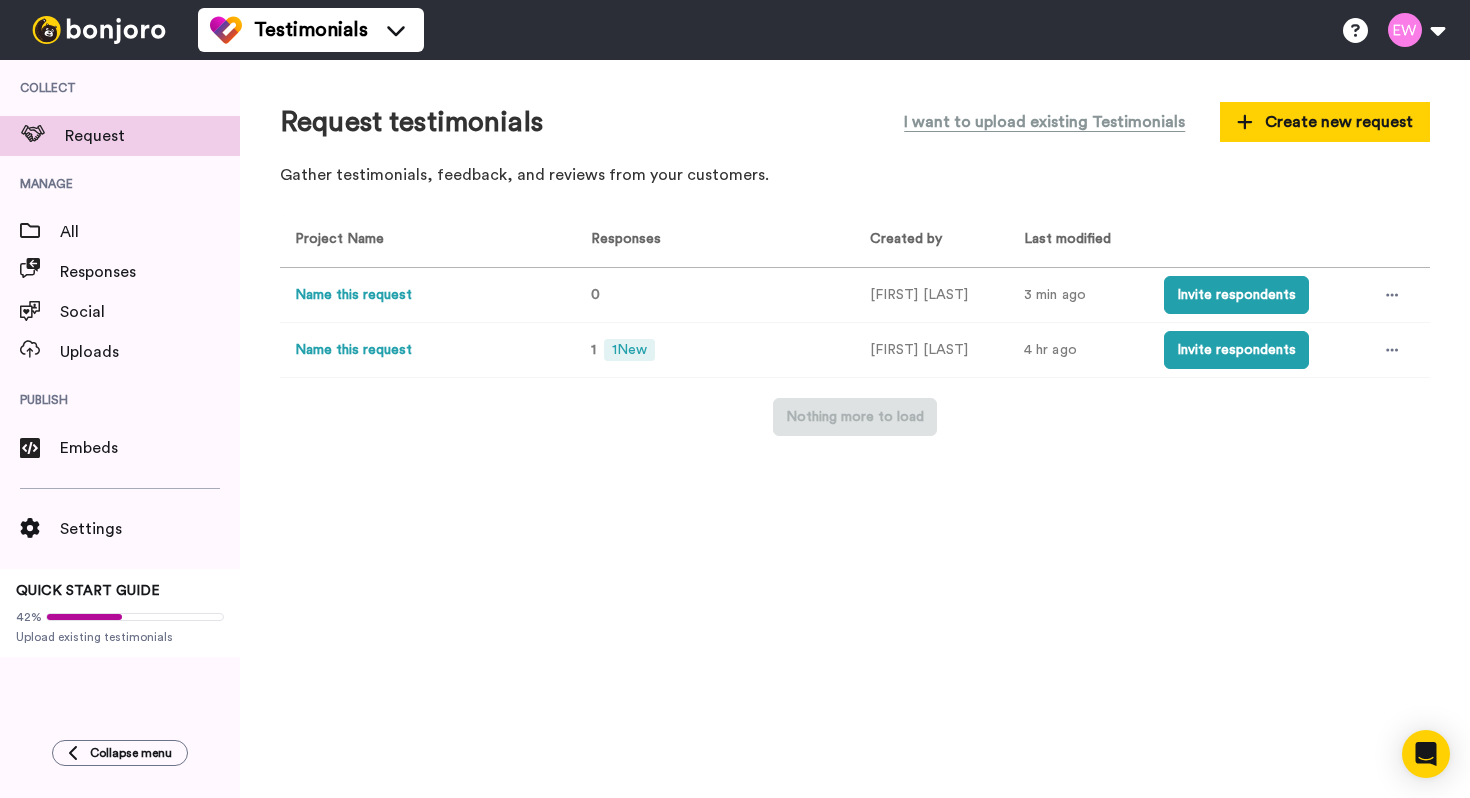 click on "Name this request" at bounding box center [353, 295] 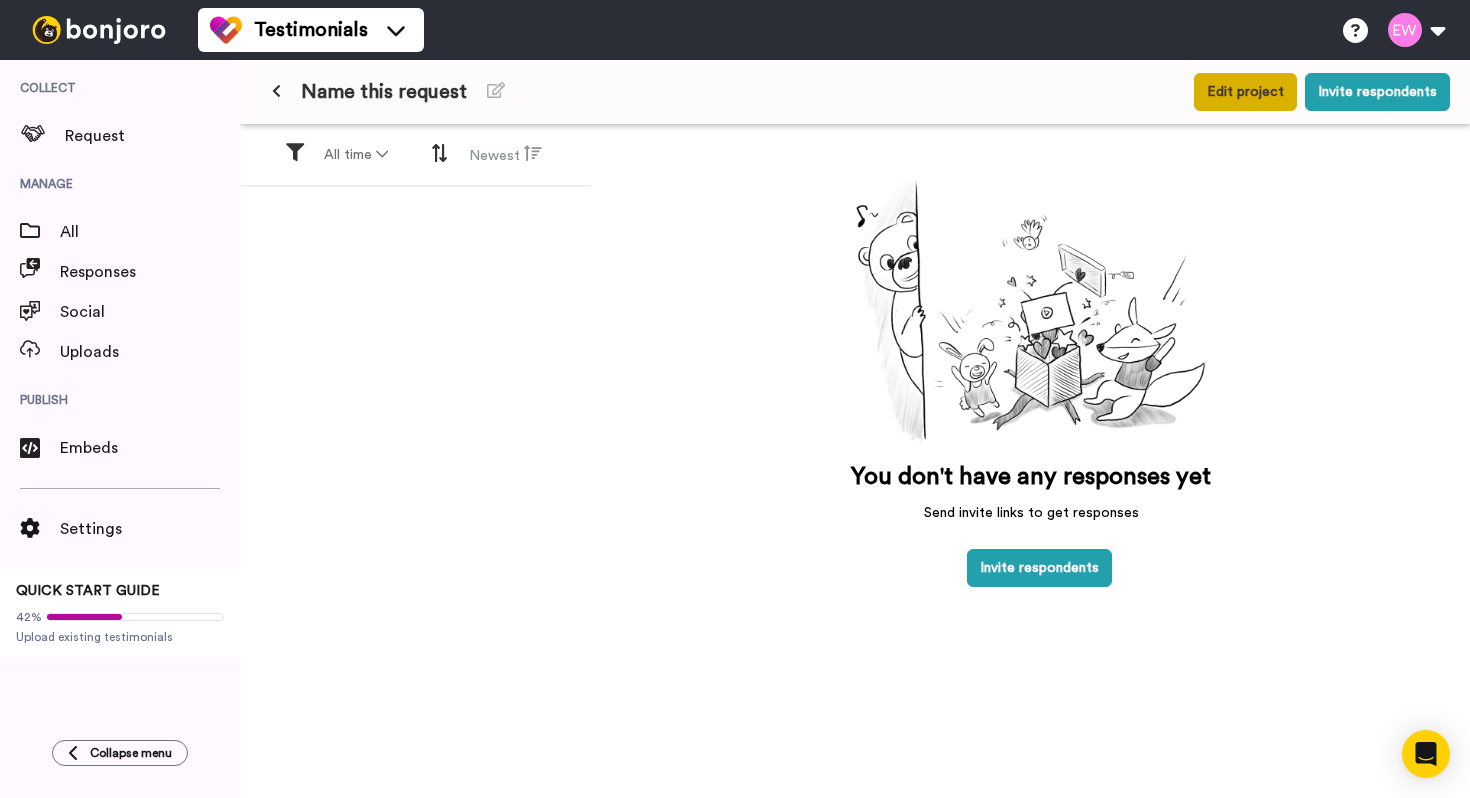 click on "Edit project" at bounding box center [1245, 92] 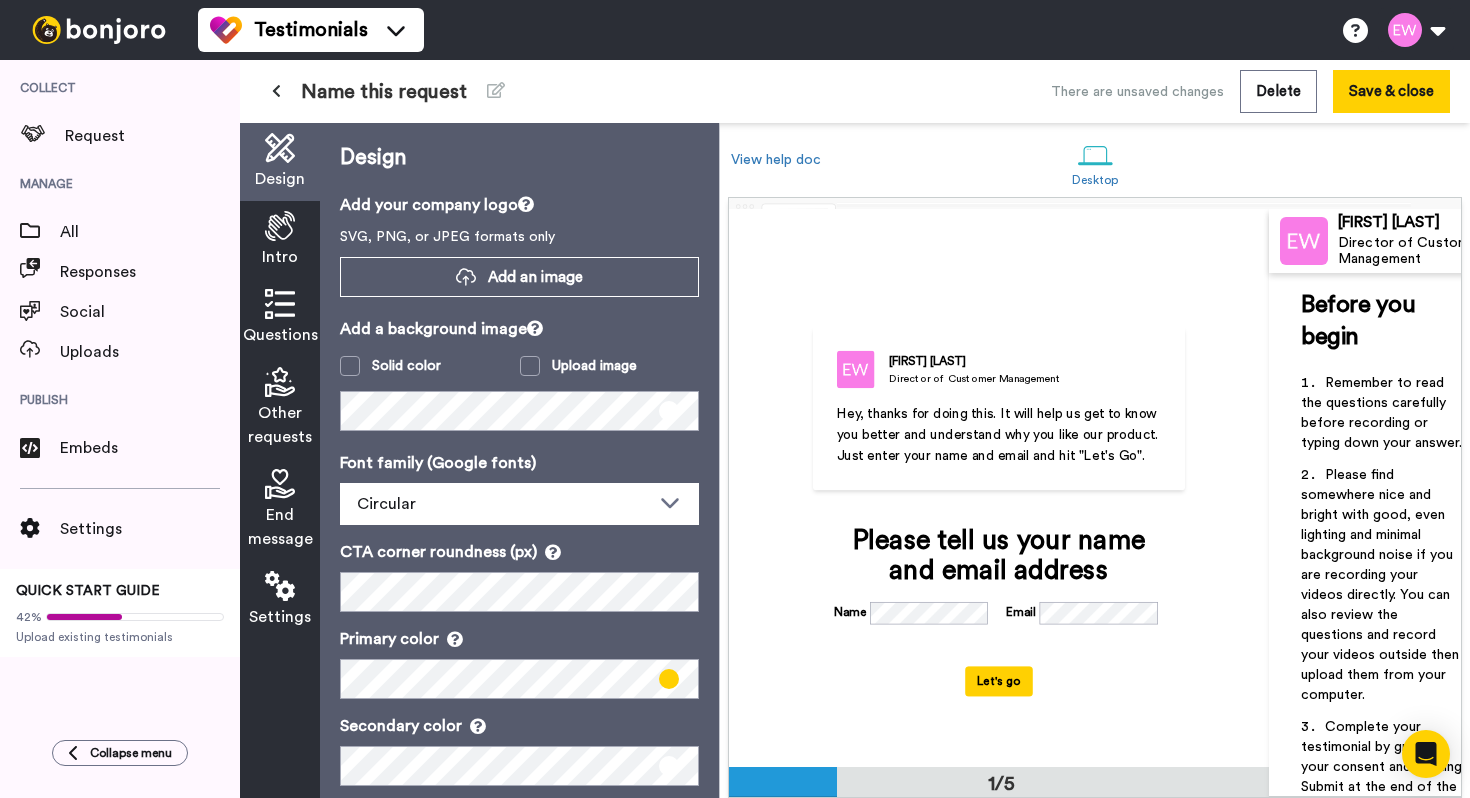 click at bounding box center (280, 226) 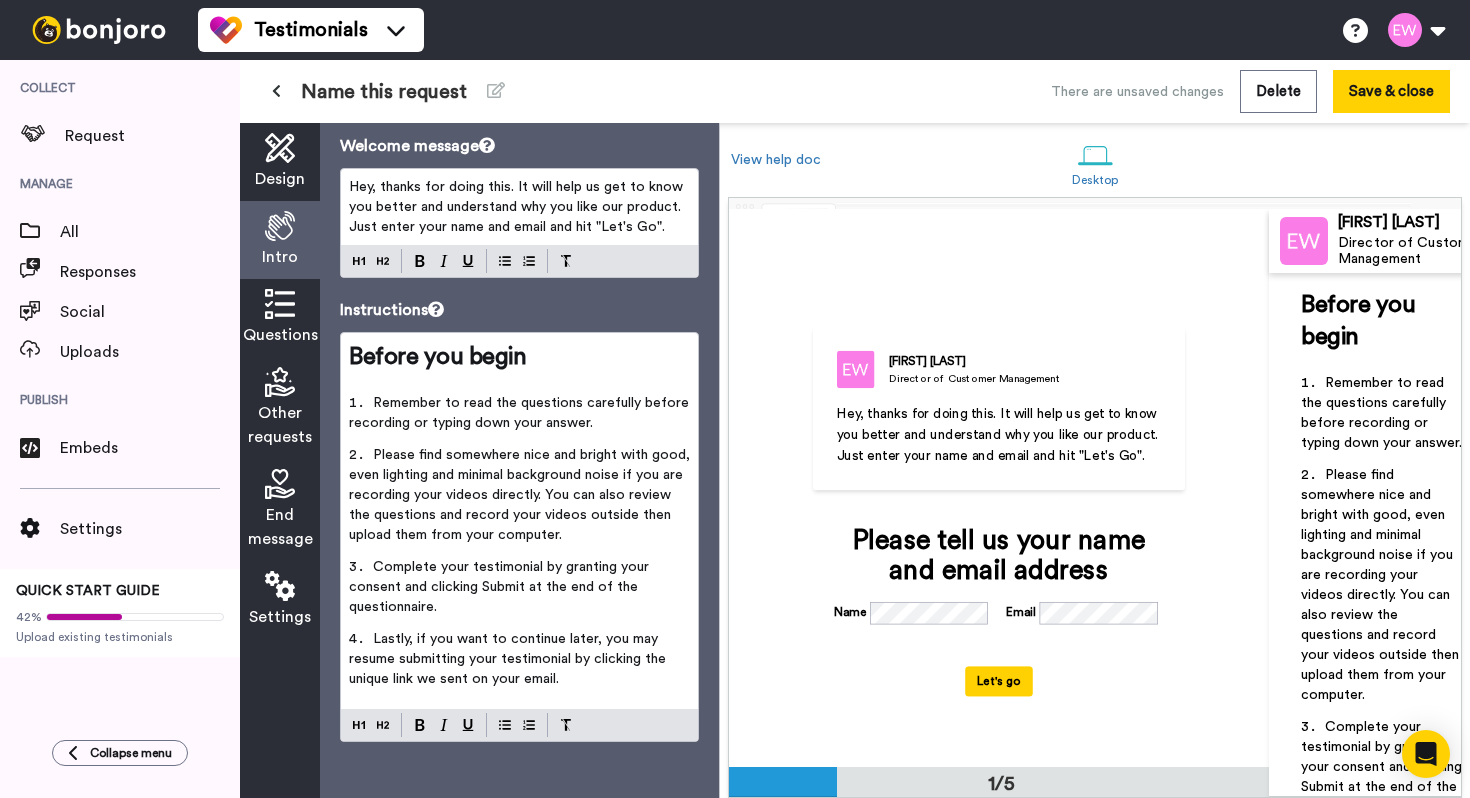 scroll, scrollTop: 63, scrollLeft: 0, axis: vertical 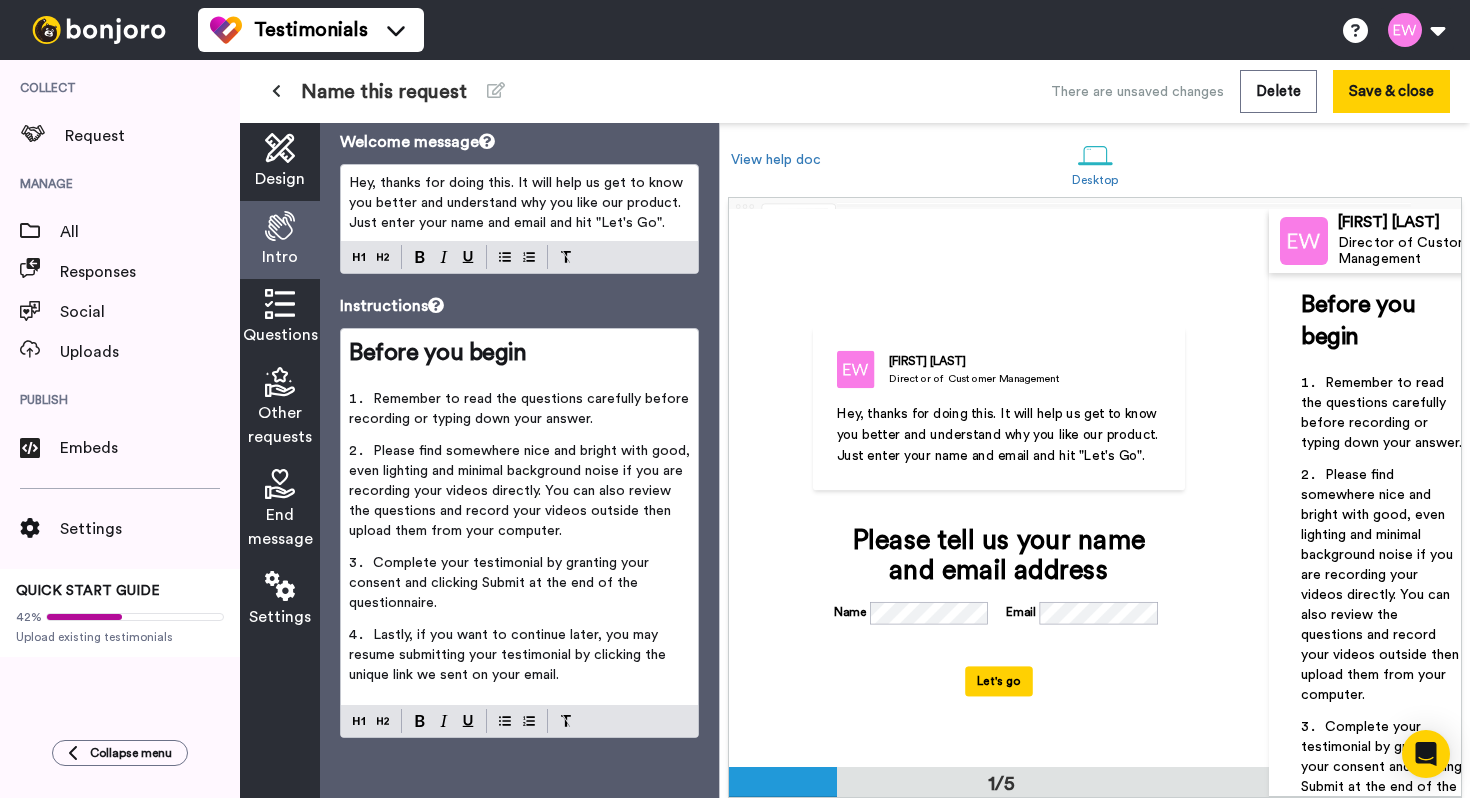click at bounding box center [280, 304] 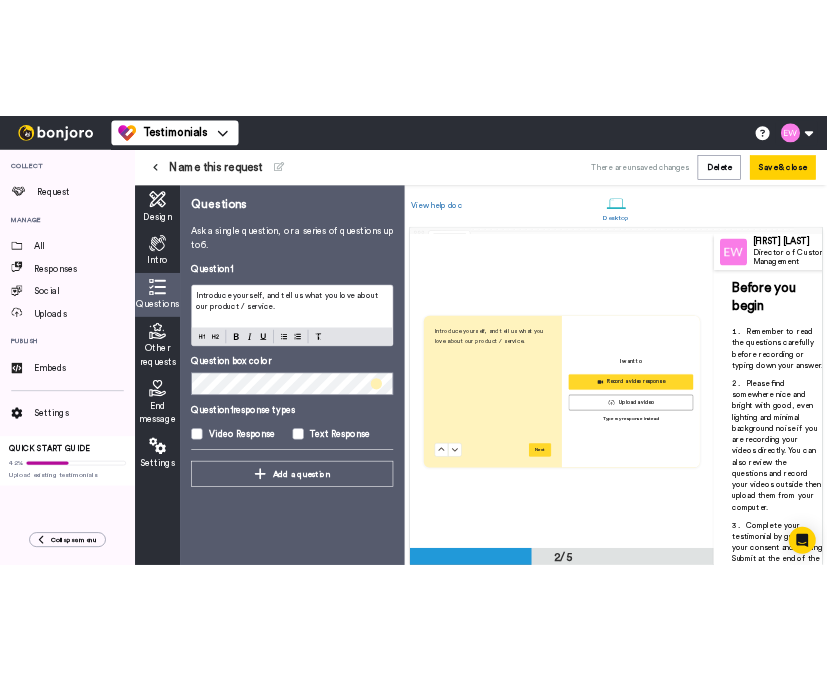 scroll, scrollTop: 558, scrollLeft: 0, axis: vertical 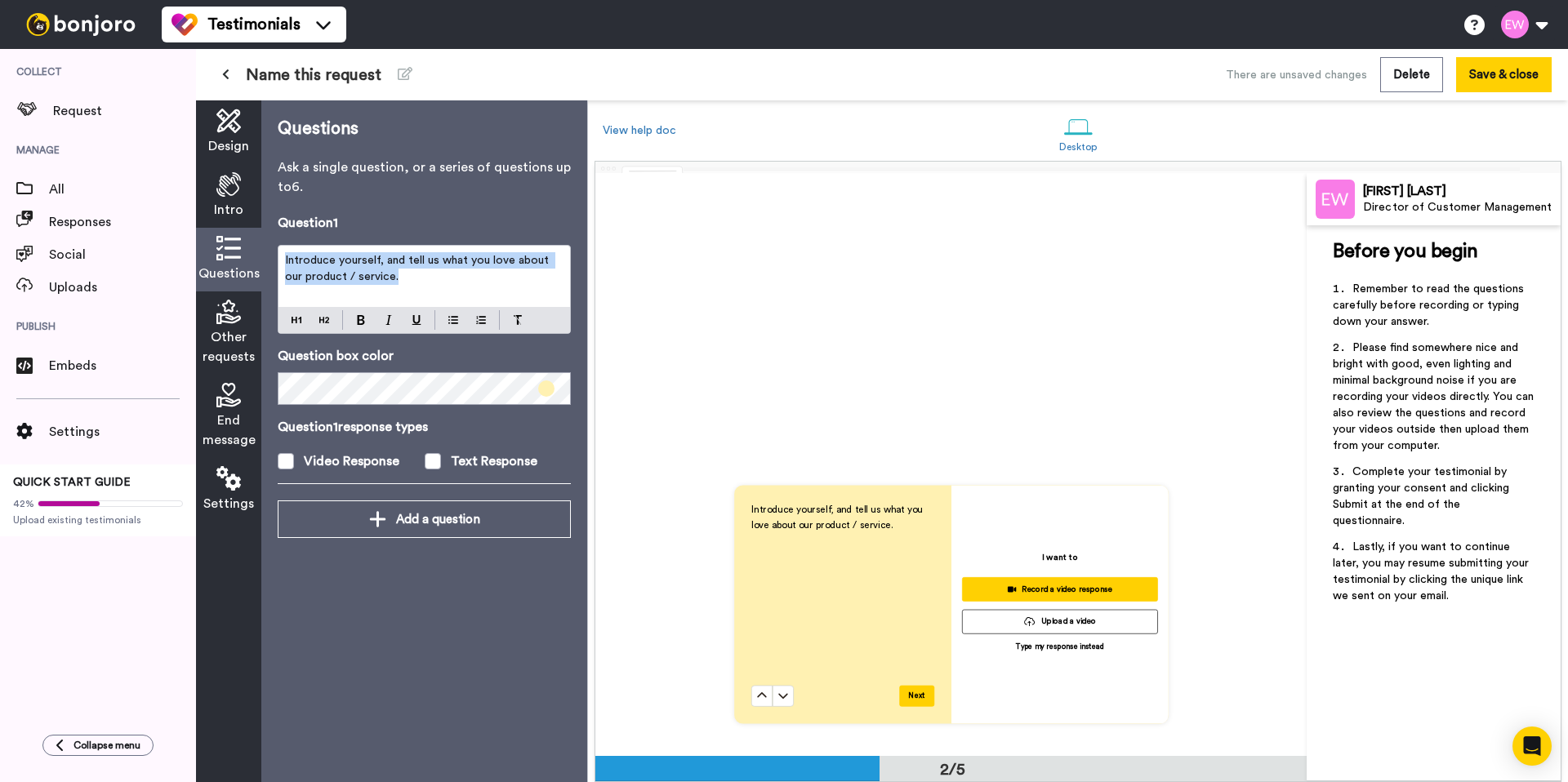 drag, startPoint x: 381, startPoint y: 277, endPoint x: 278, endPoint y: 255, distance: 105.32331 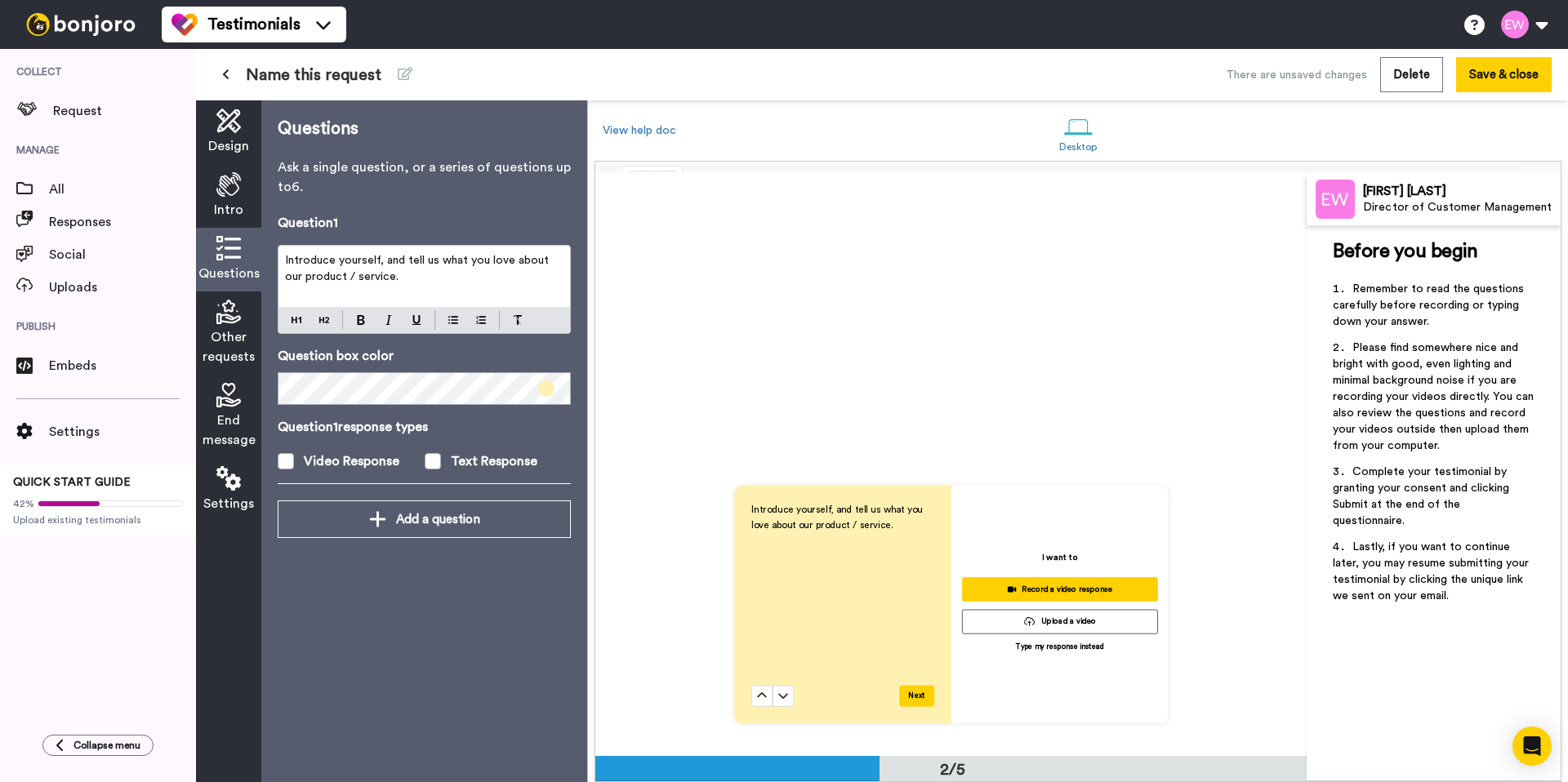 type 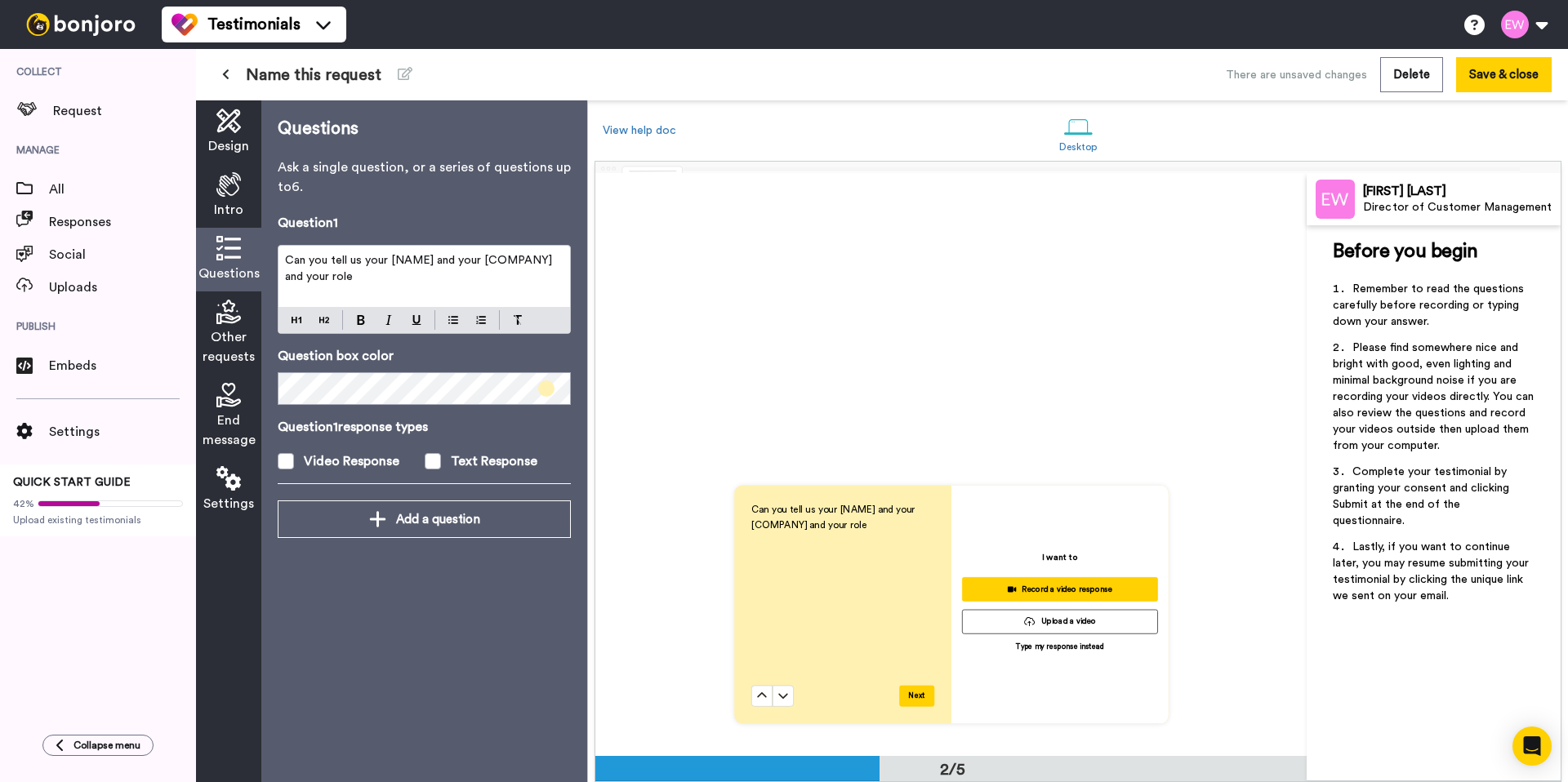 click on "Can you tell us your name and your comany and your role" at bounding box center [420, 269] 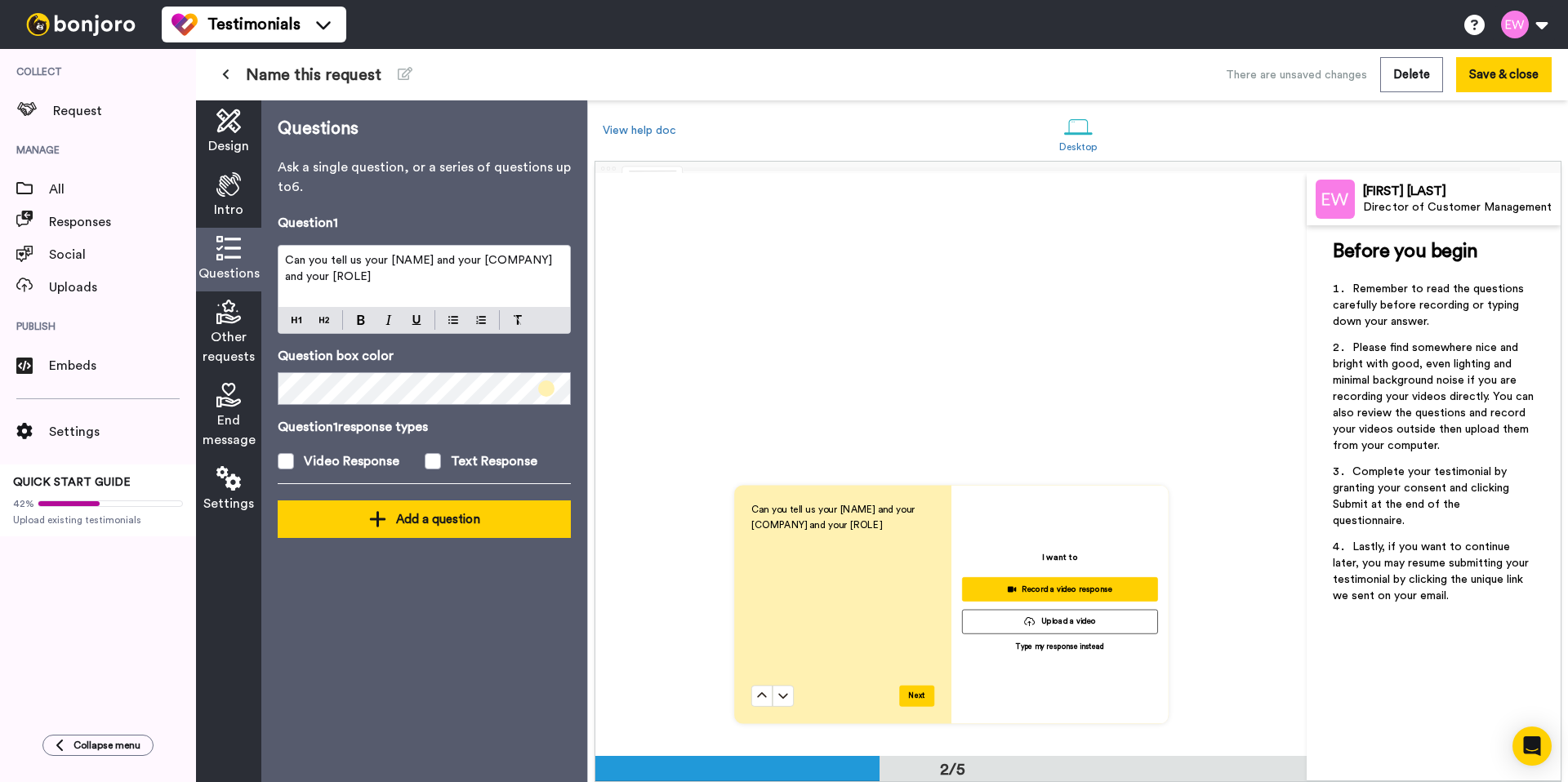 click on "Add a question" at bounding box center [424, 519] 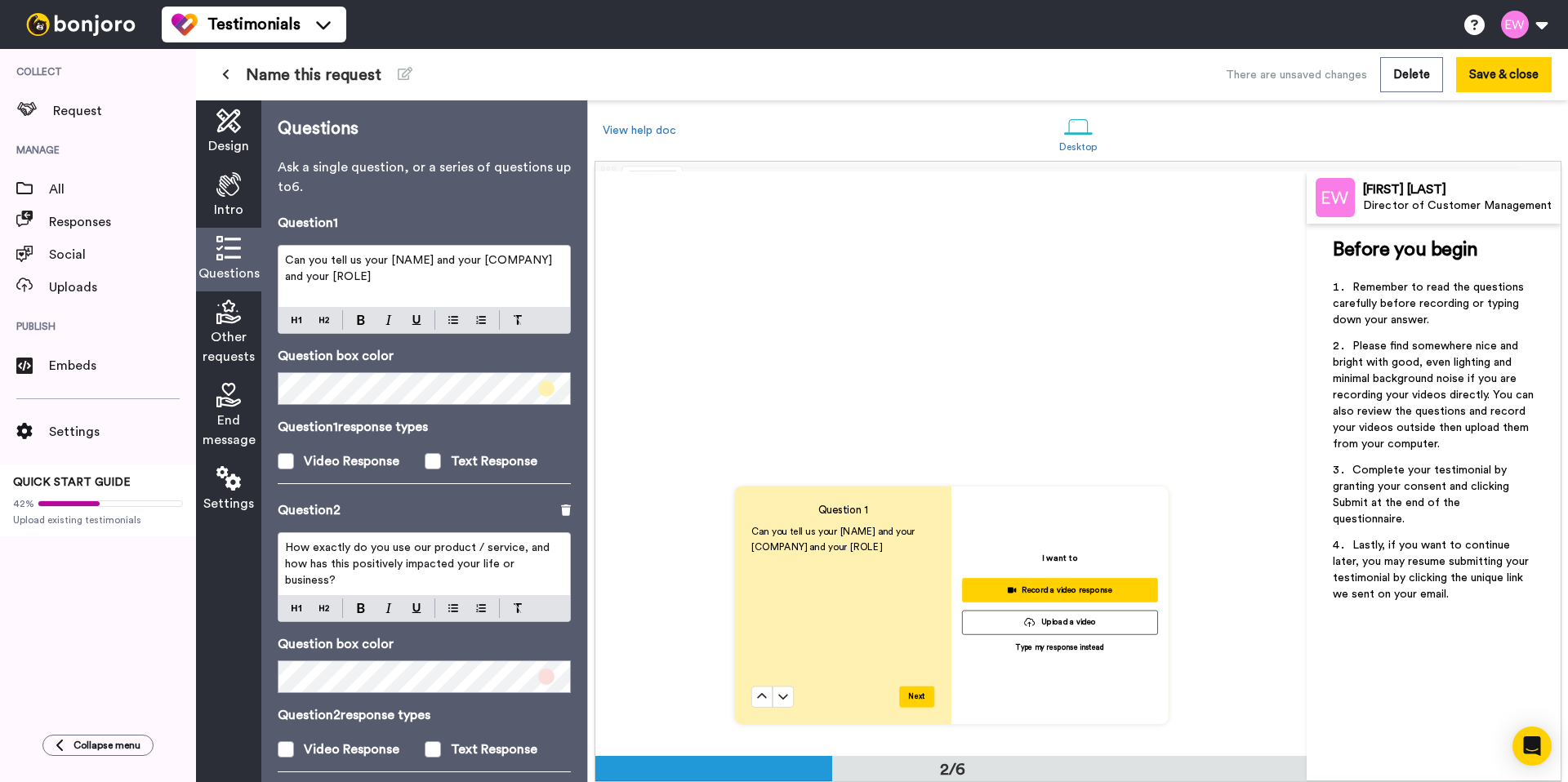scroll, scrollTop: 76, scrollLeft: 0, axis: vertical 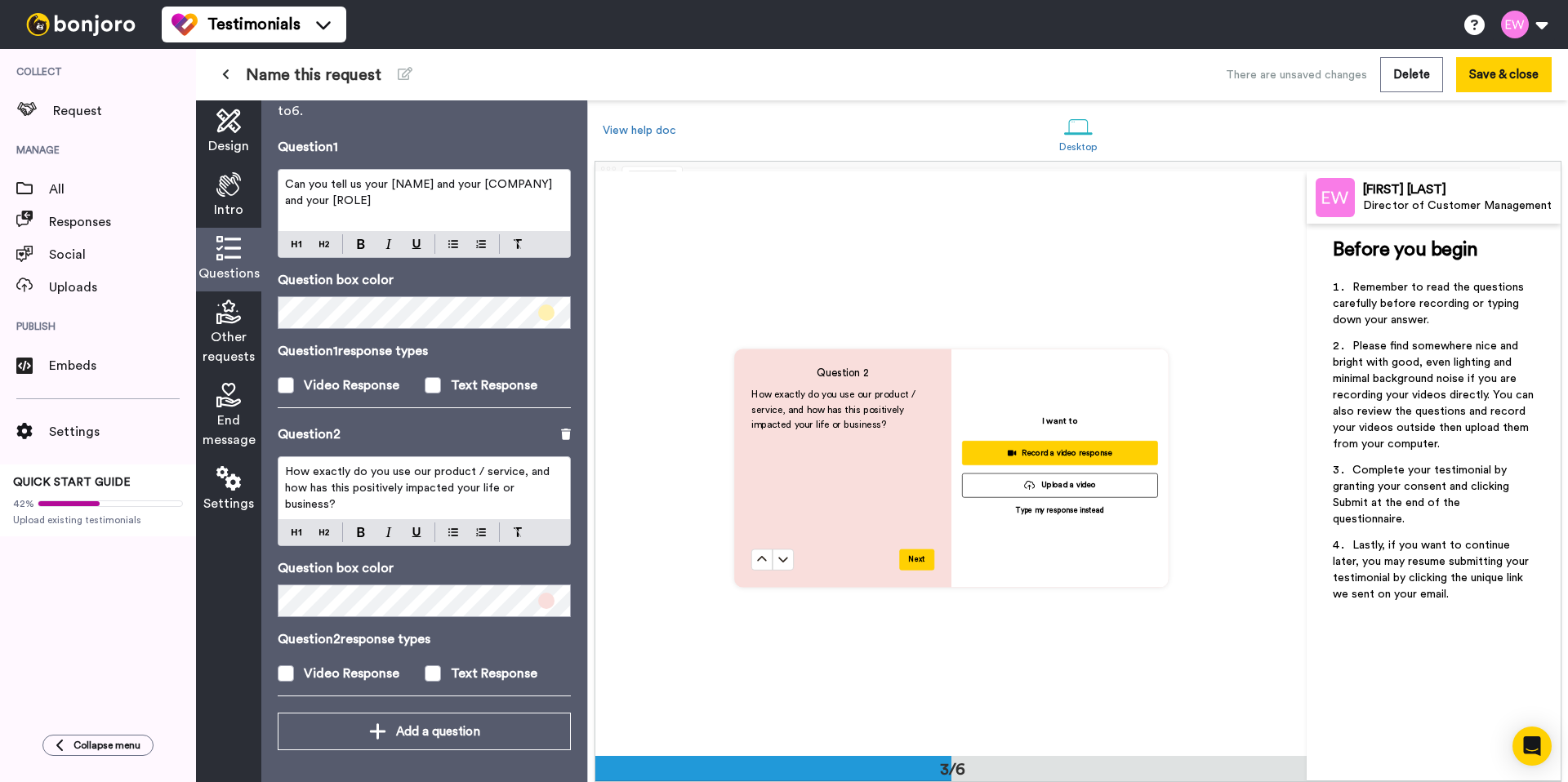 click on "How exactly do you use our product / service, and how has this positively impacted your life or business?" at bounding box center (419, 488) 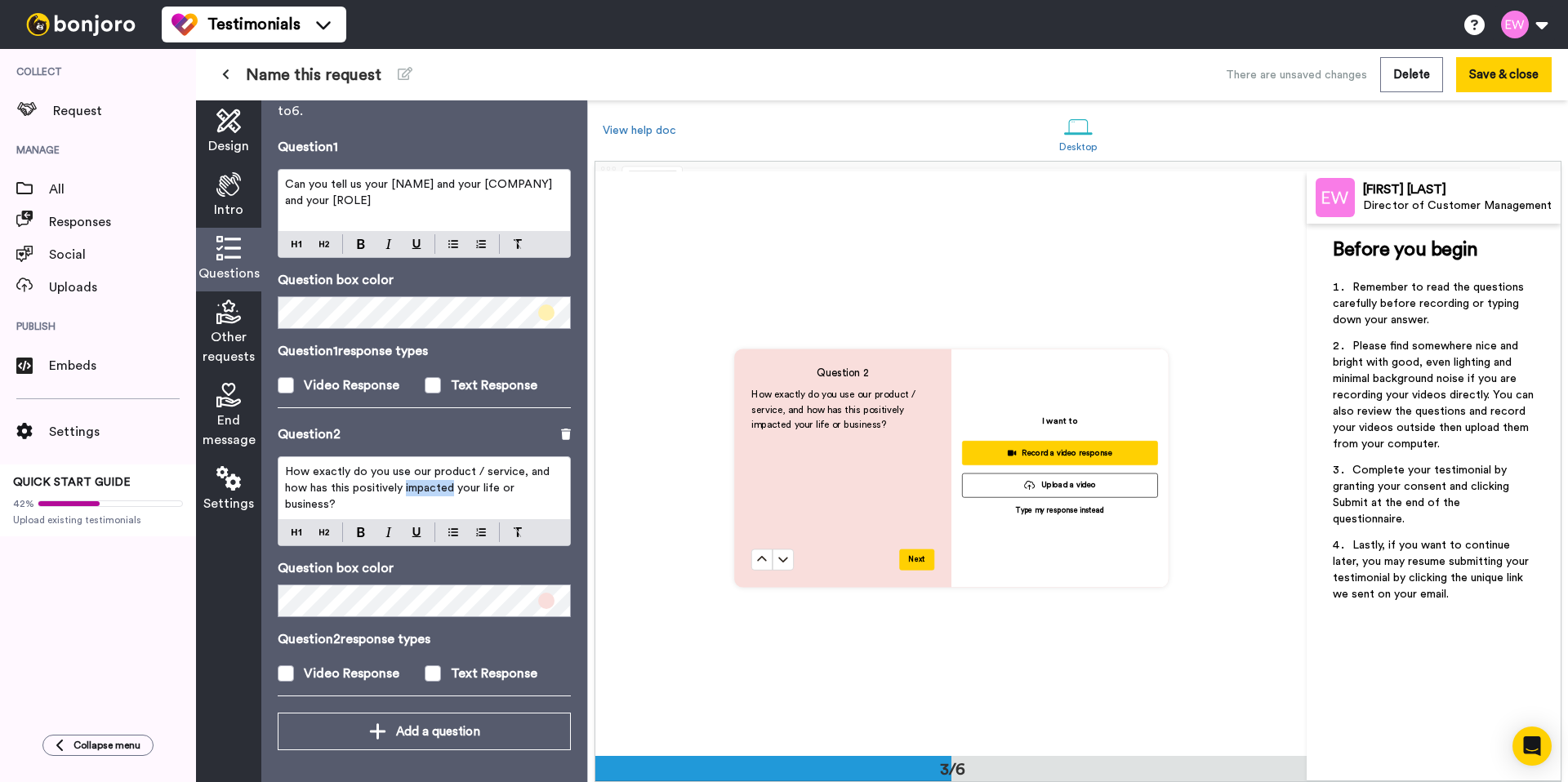 click on "How exactly do you use our product / service, and how has this positively impacted your life or business?" at bounding box center [419, 488] 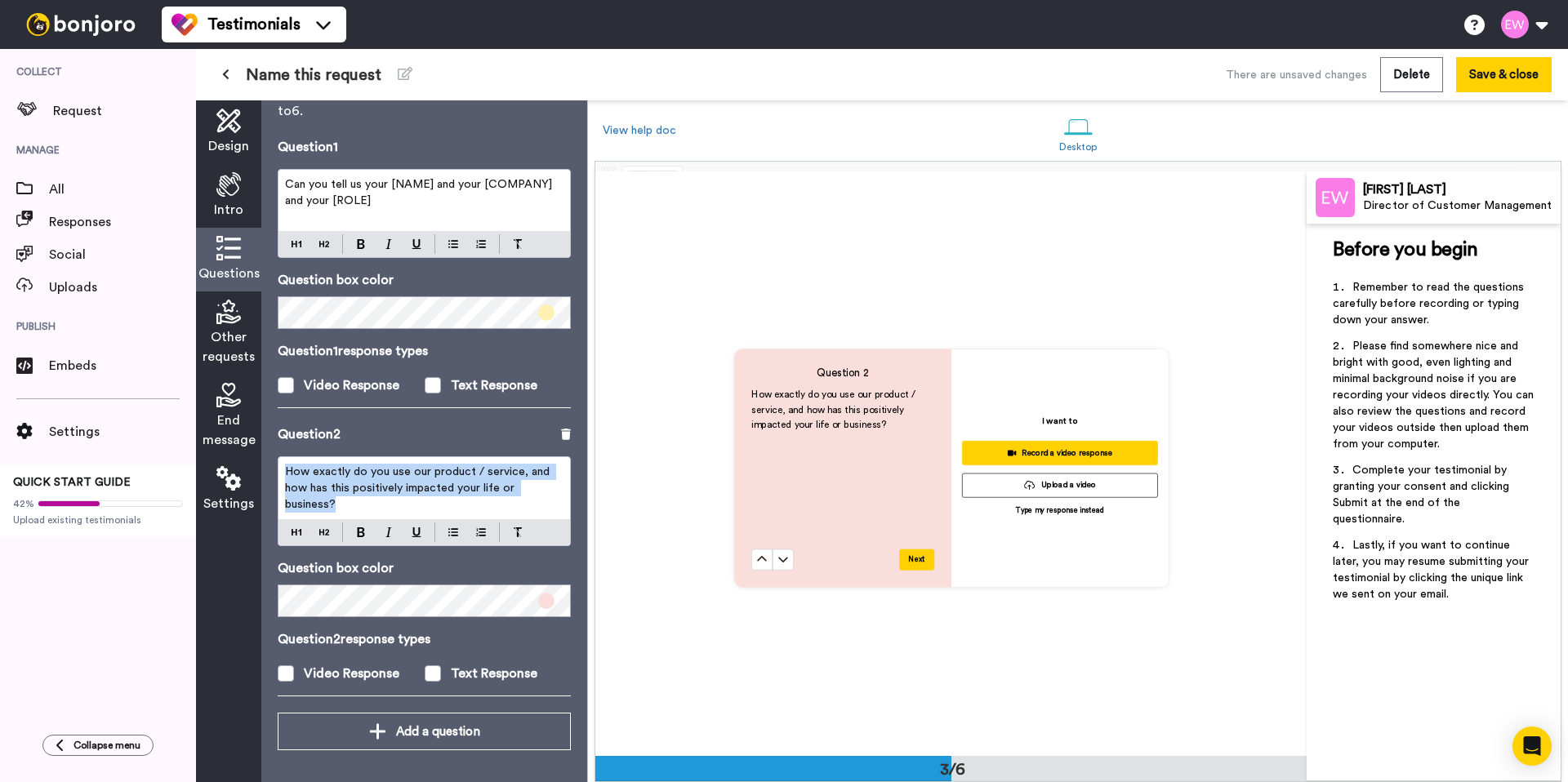 click on "How exactly do you use our product / service, and how has this positively impacted your life or business?" at bounding box center [419, 488] 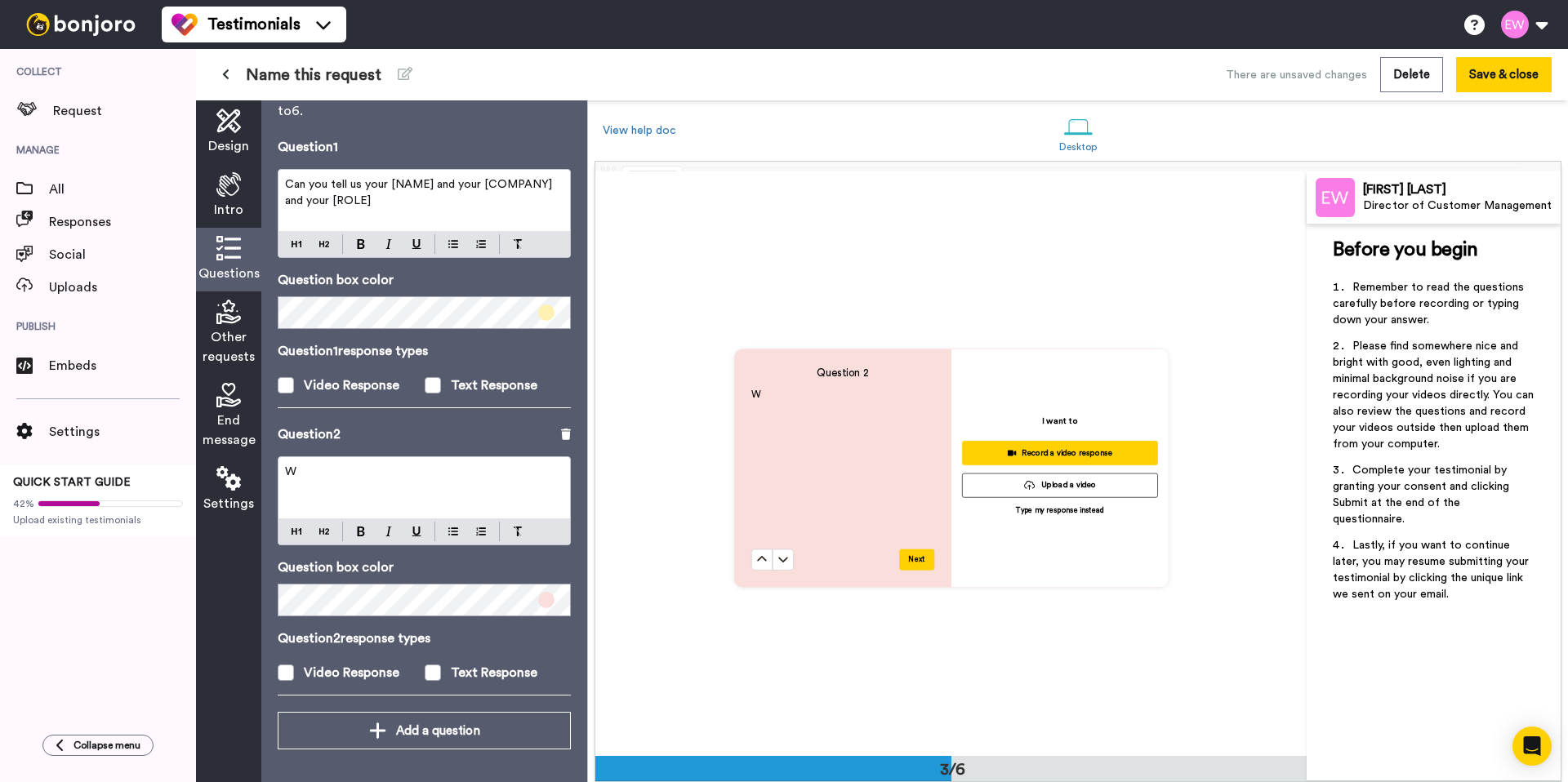 type 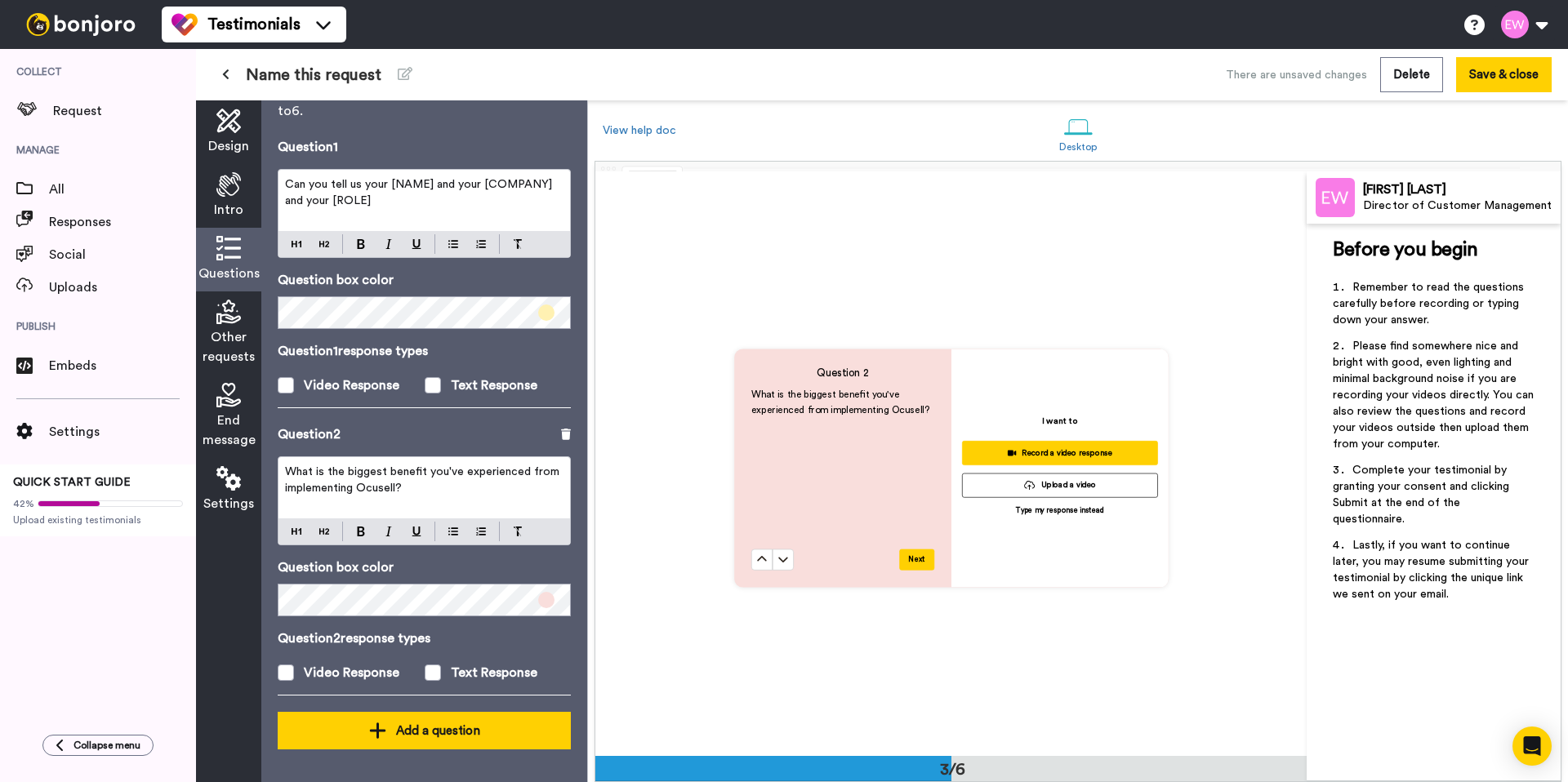 click on "Add a question" at bounding box center (424, 731) 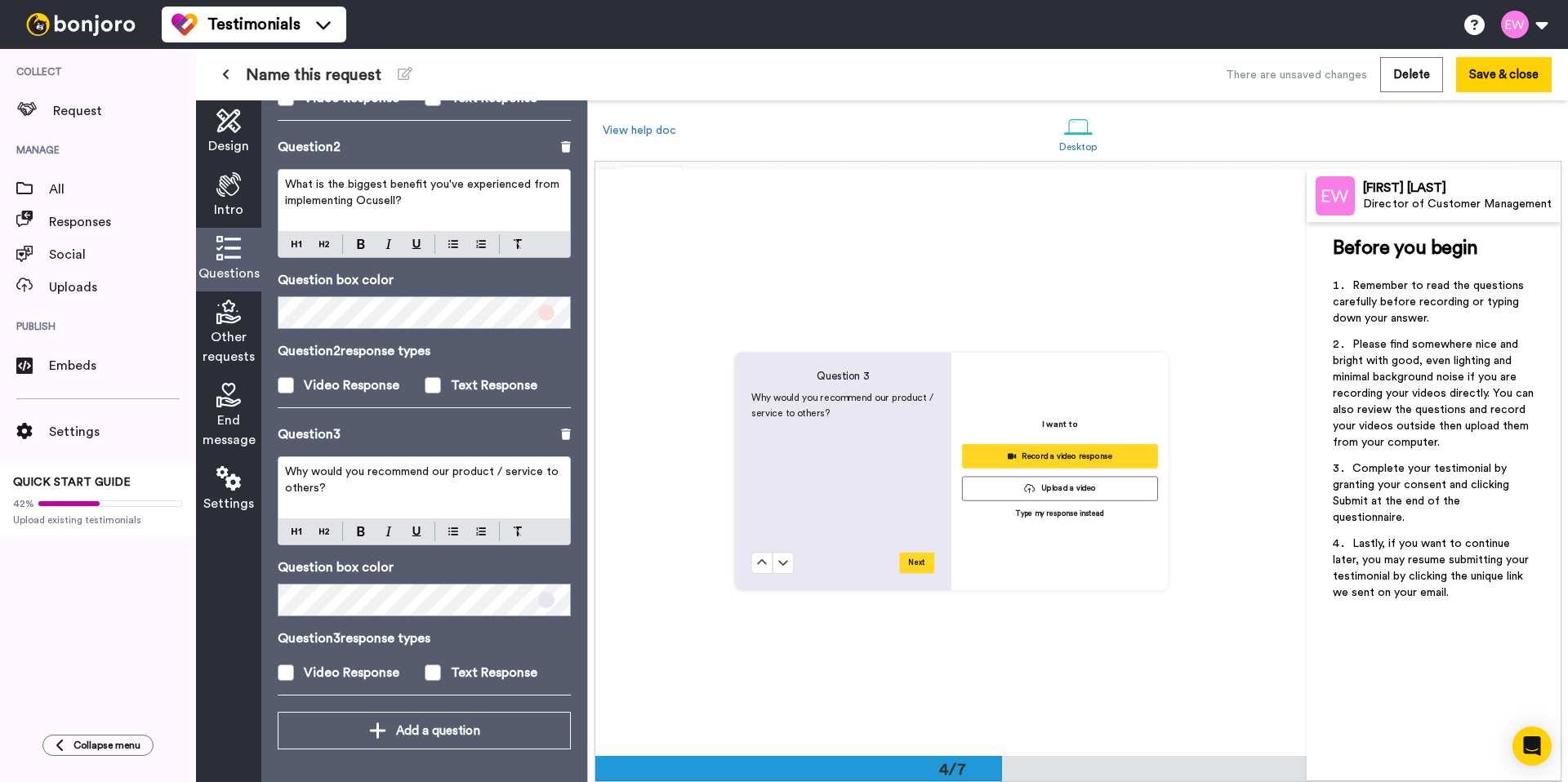 scroll, scrollTop: 1753, scrollLeft: 0, axis: vertical 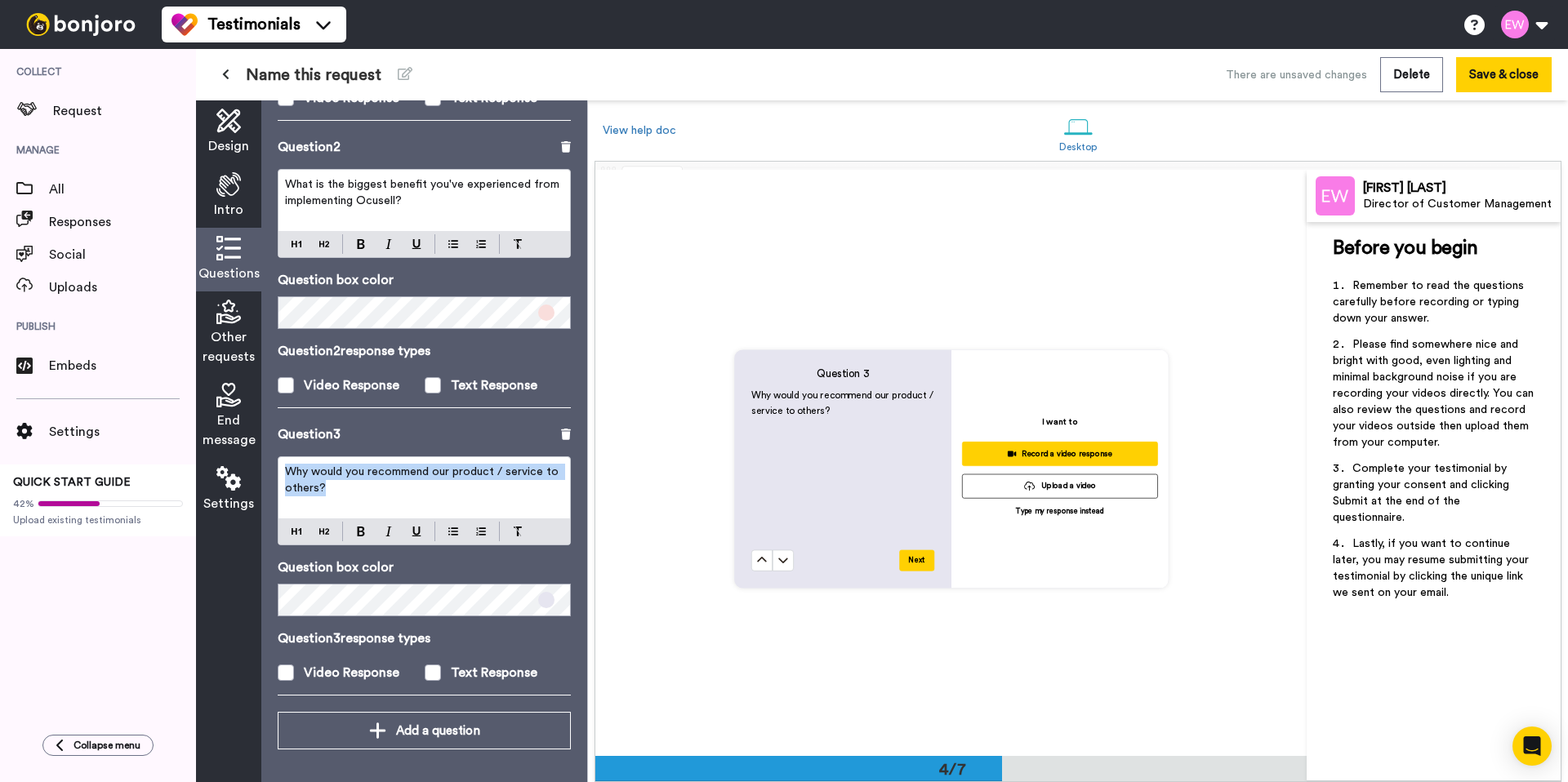 drag, startPoint x: 332, startPoint y: 491, endPoint x: 287, endPoint y: 456, distance: 57.0088 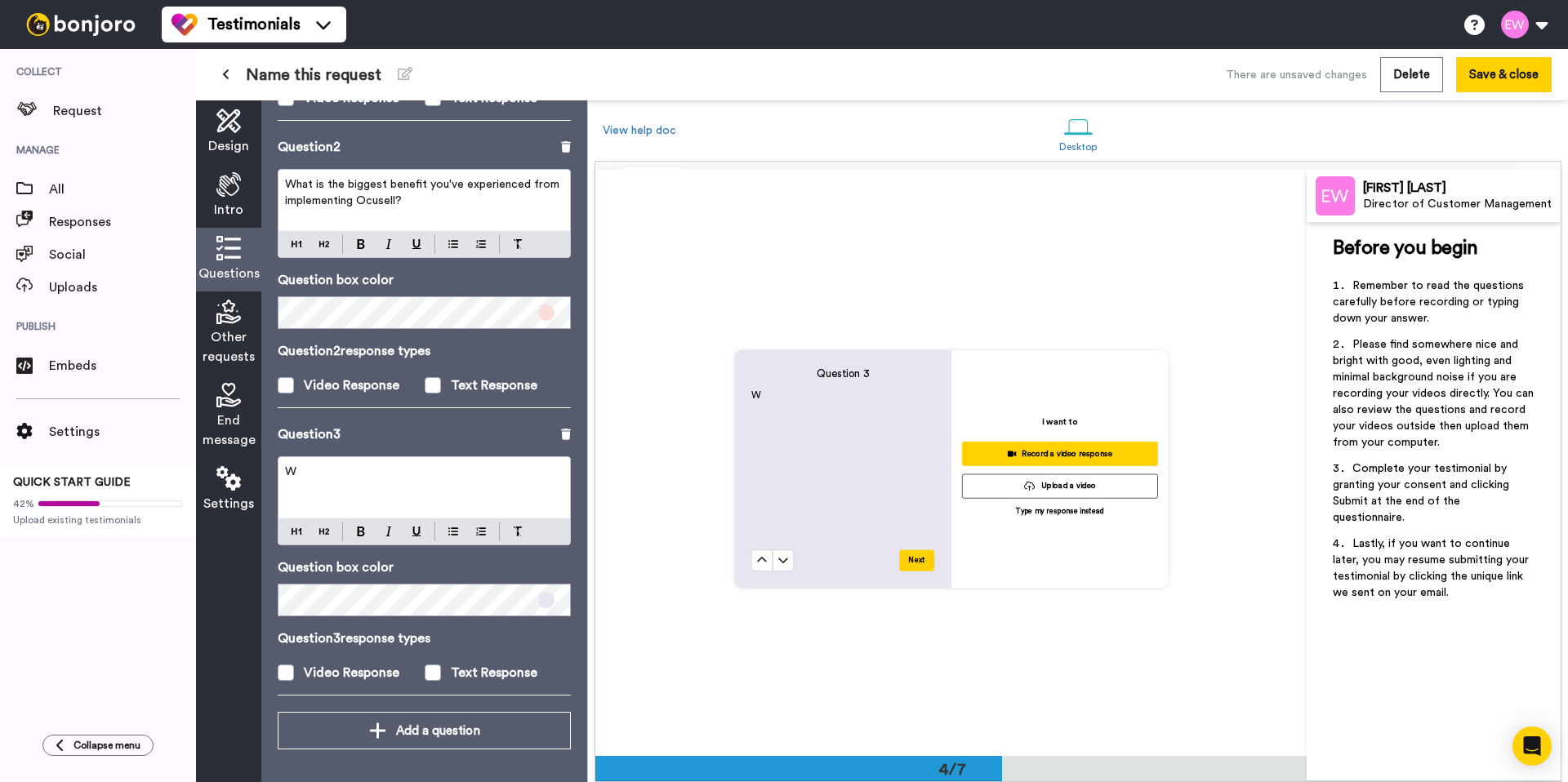 type 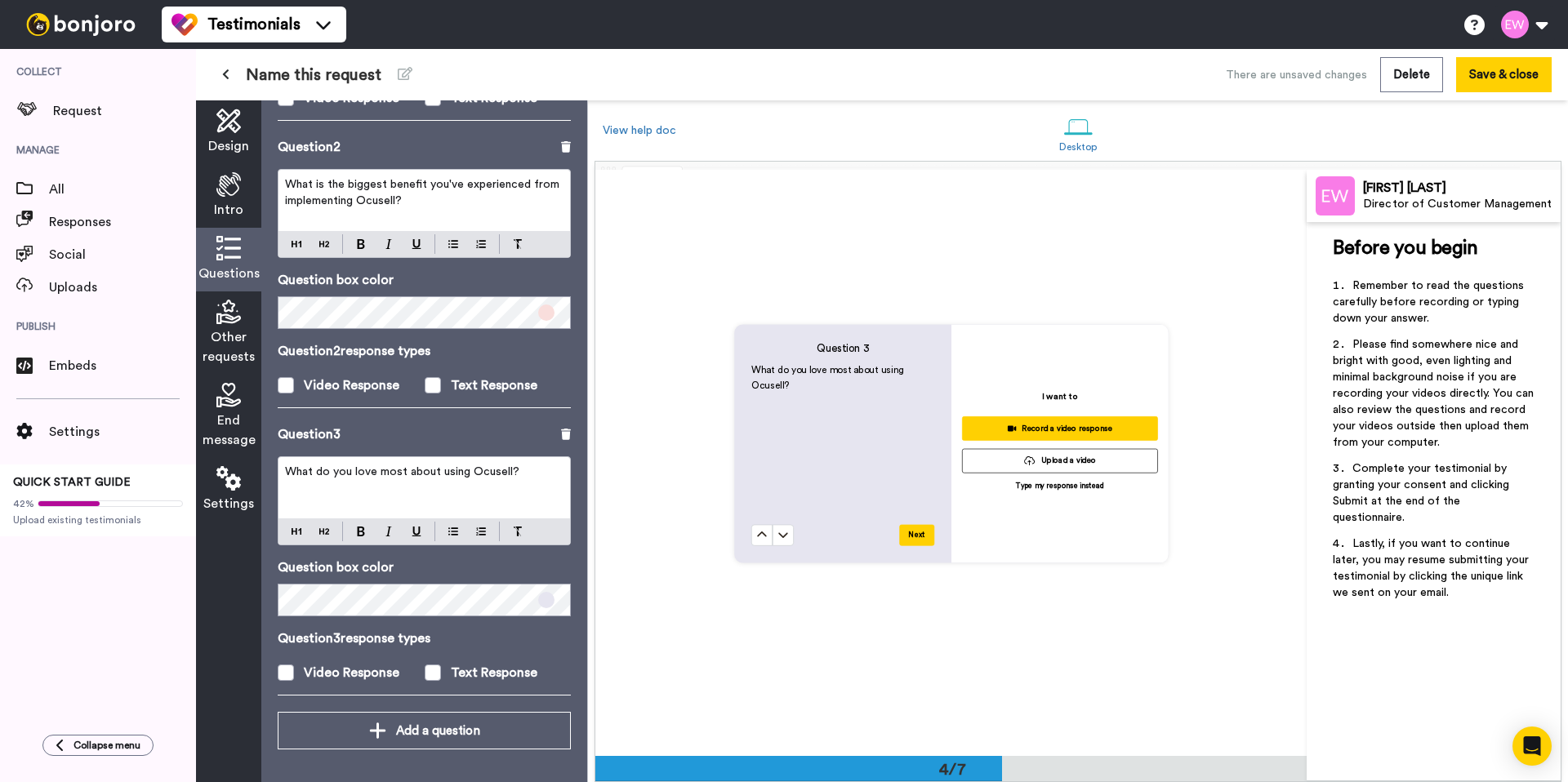 scroll, scrollTop: 1778, scrollLeft: 0, axis: vertical 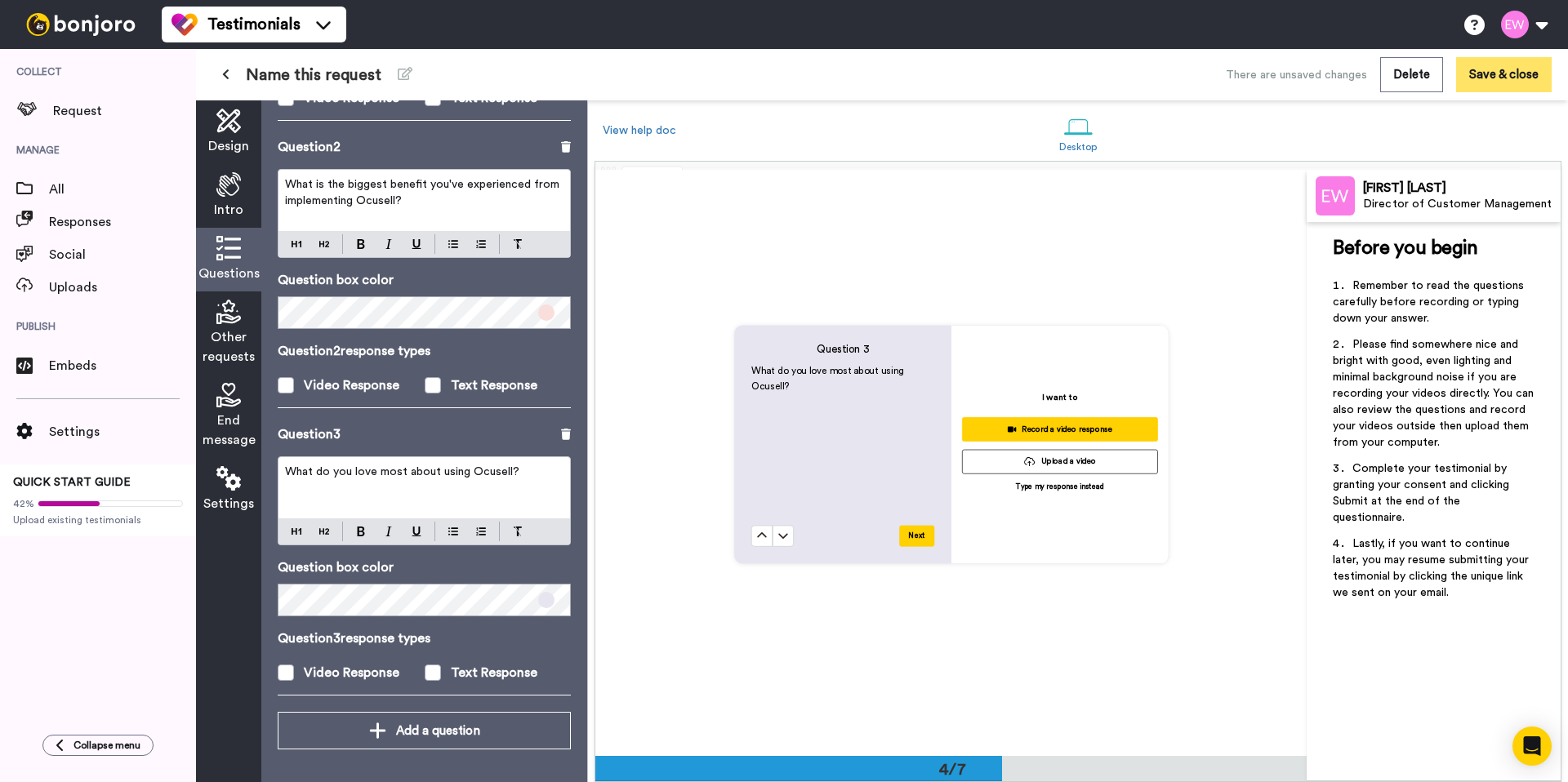 click on "Save & close" at bounding box center [1503, 74] 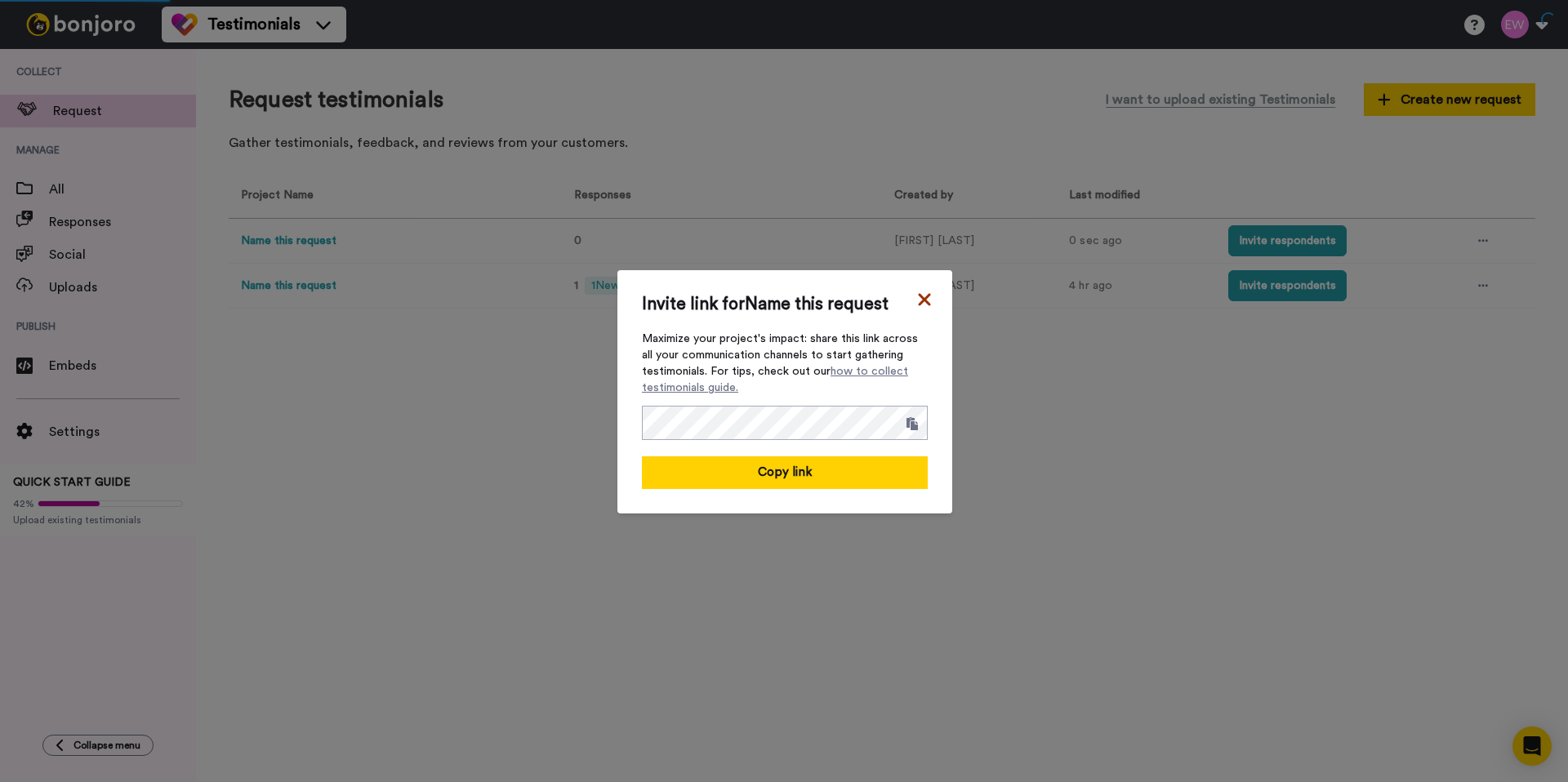 click 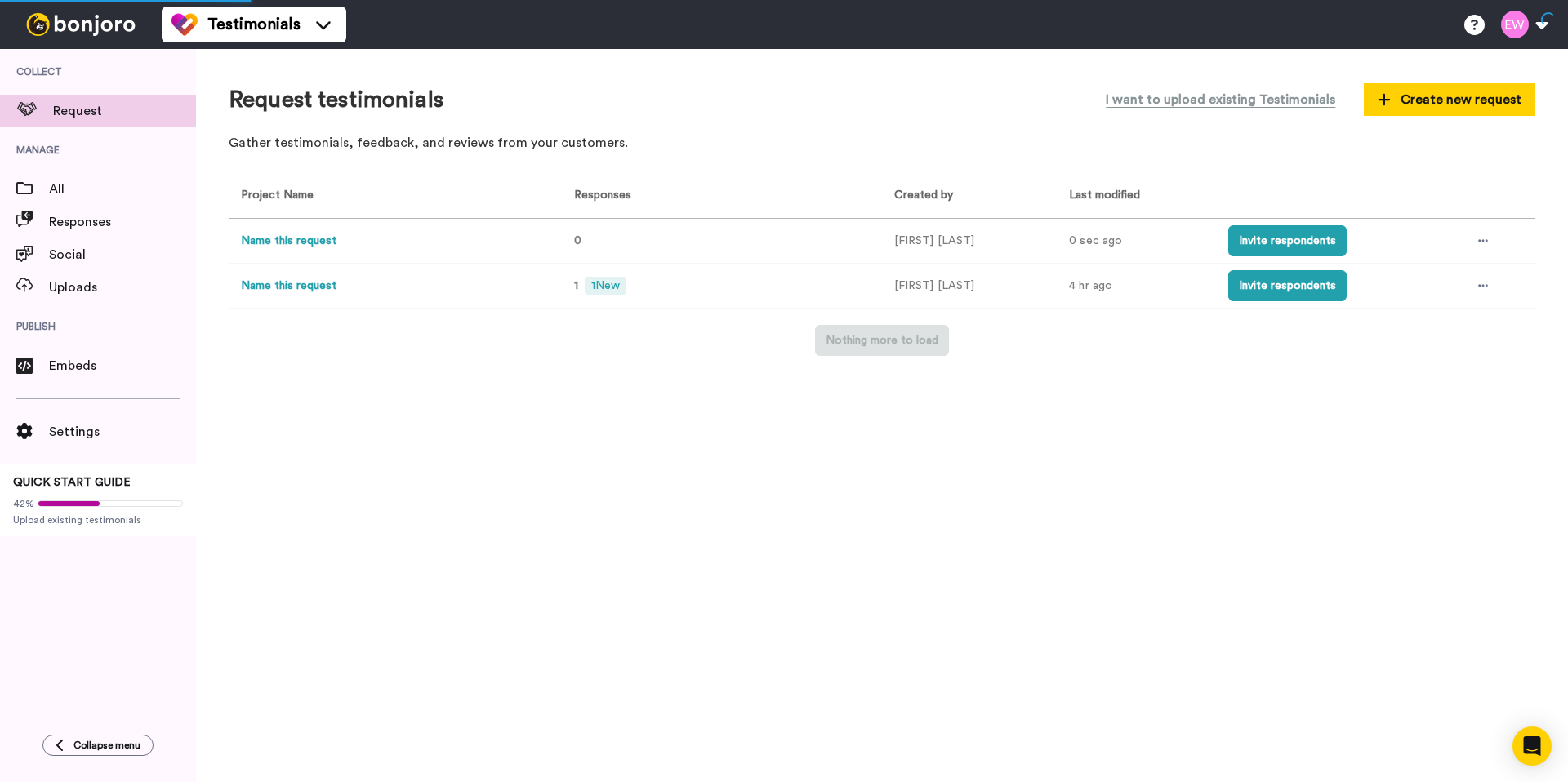 click on "Name this request" at bounding box center [288, 241] 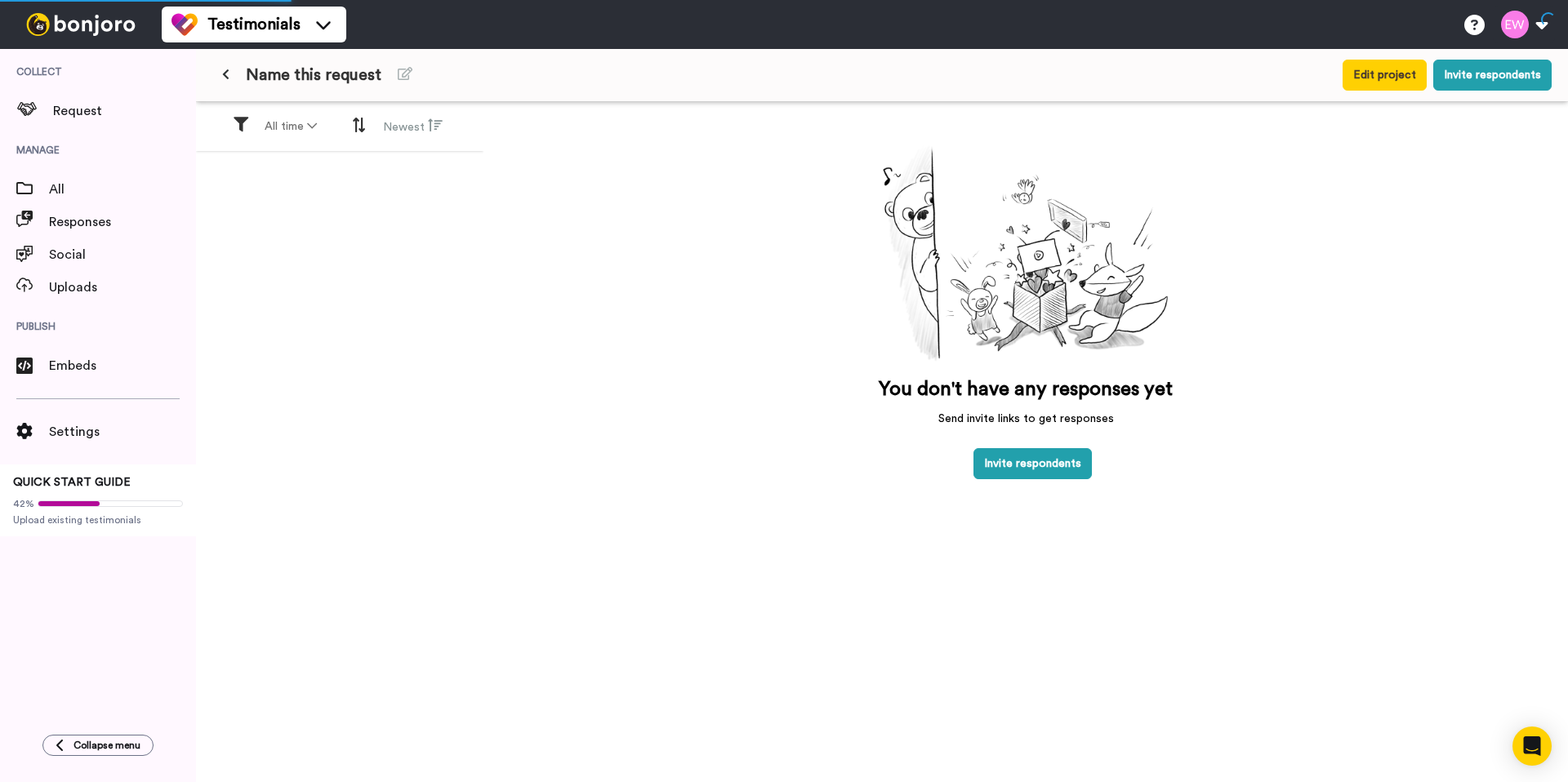 click on "Name this request" at bounding box center (314, 75) 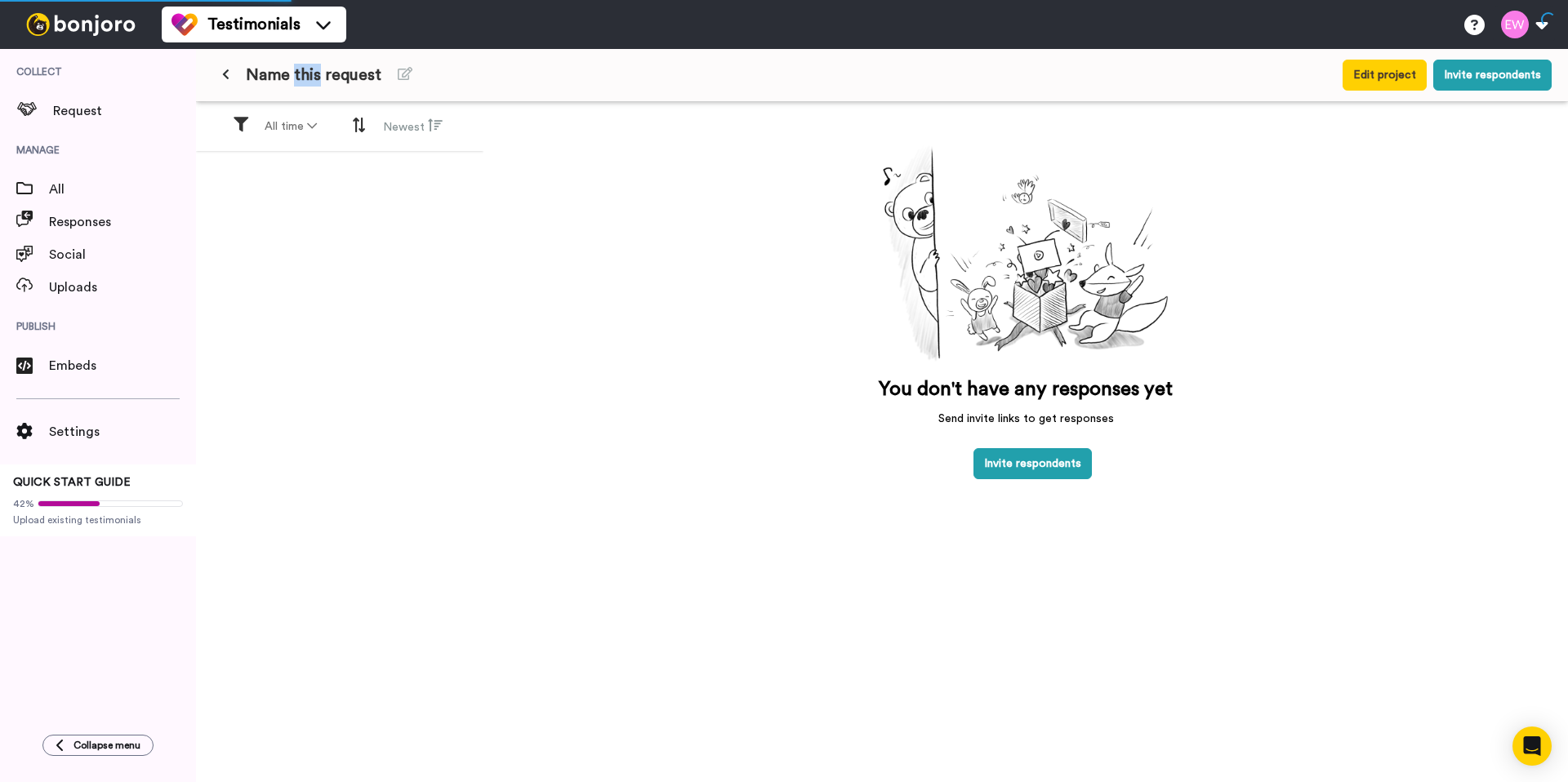 click on "Name this request" at bounding box center (314, 75) 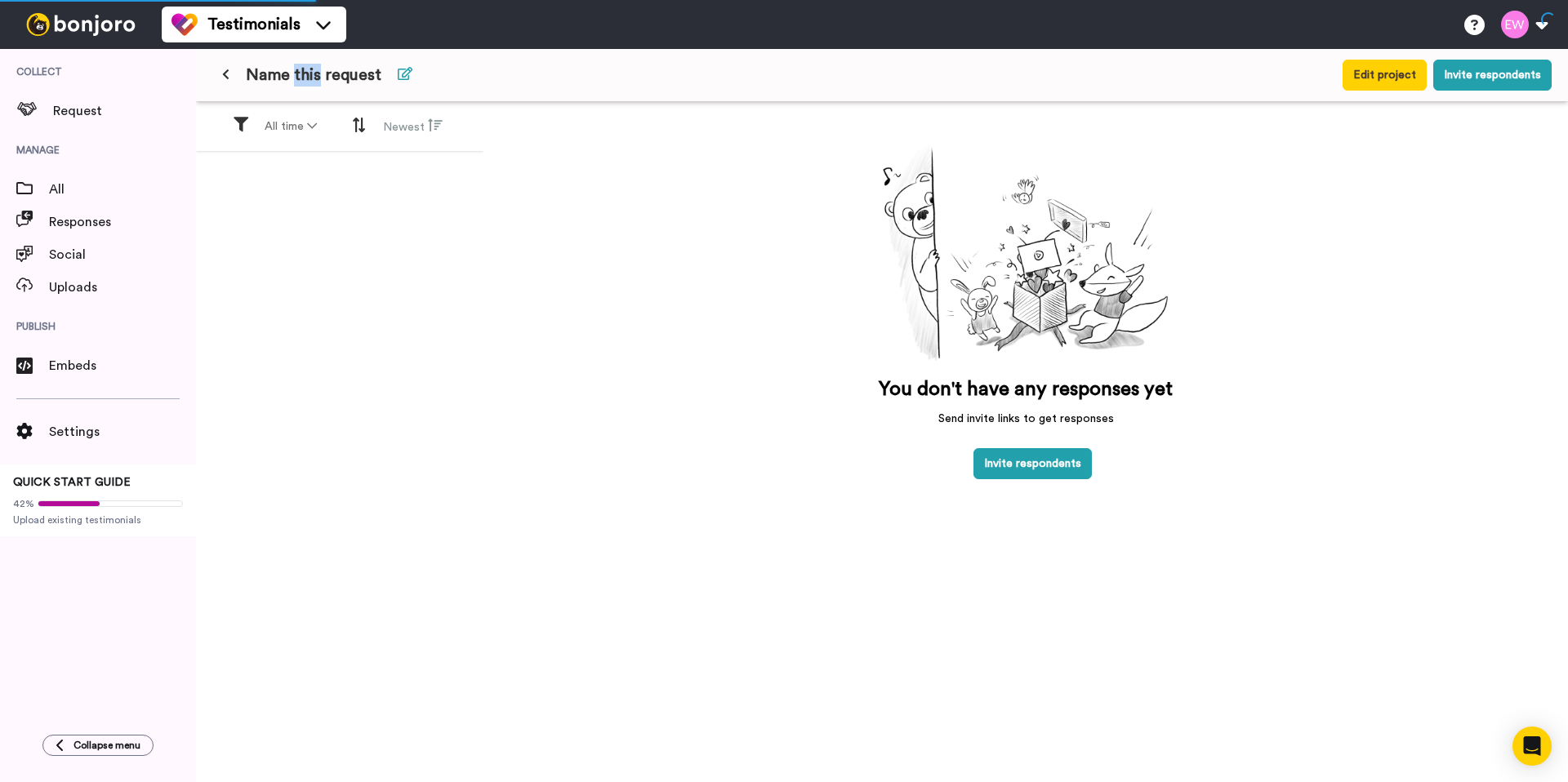 click at bounding box center [405, 73] 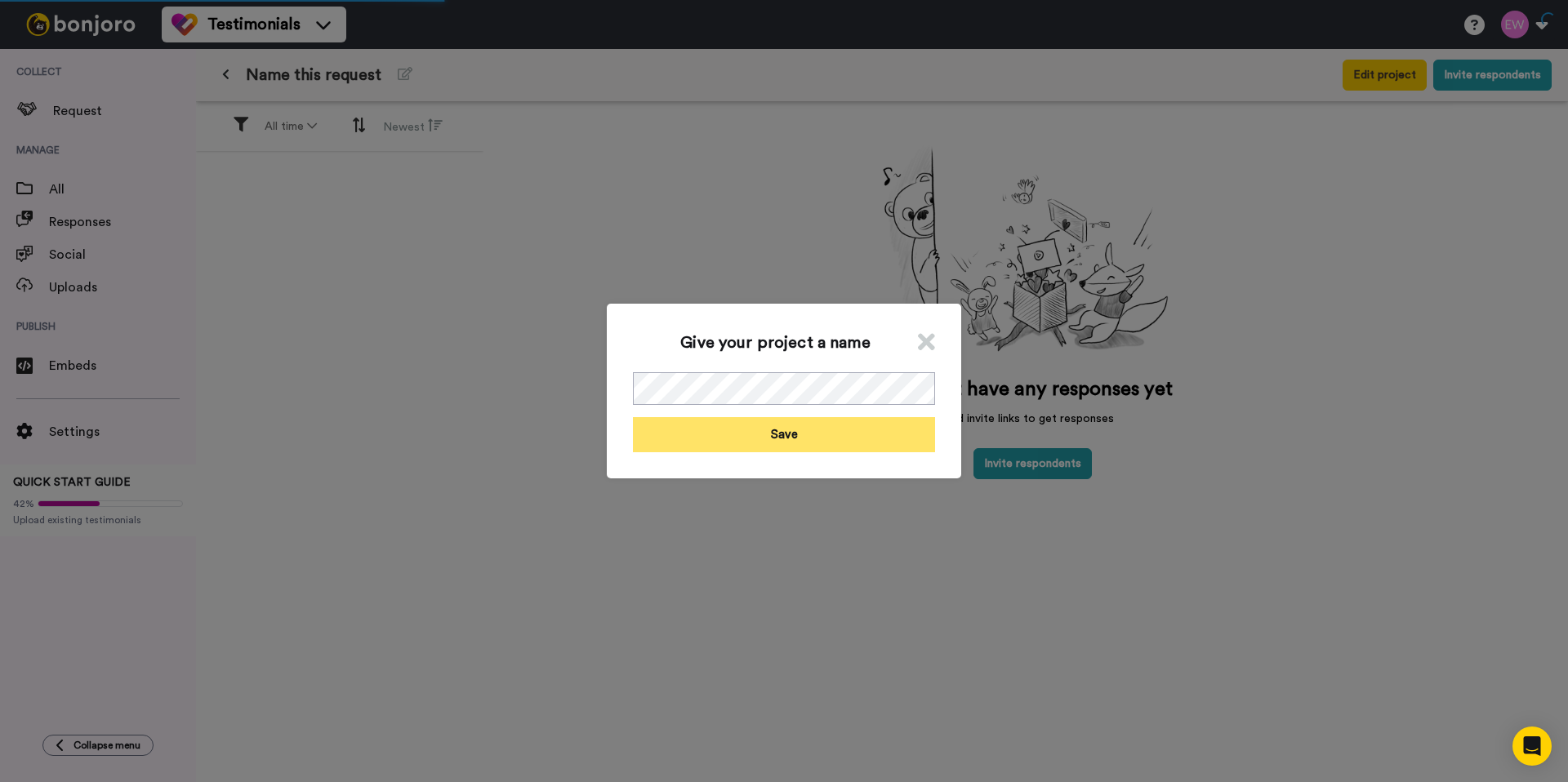 click on "Save" at bounding box center (784, 434) 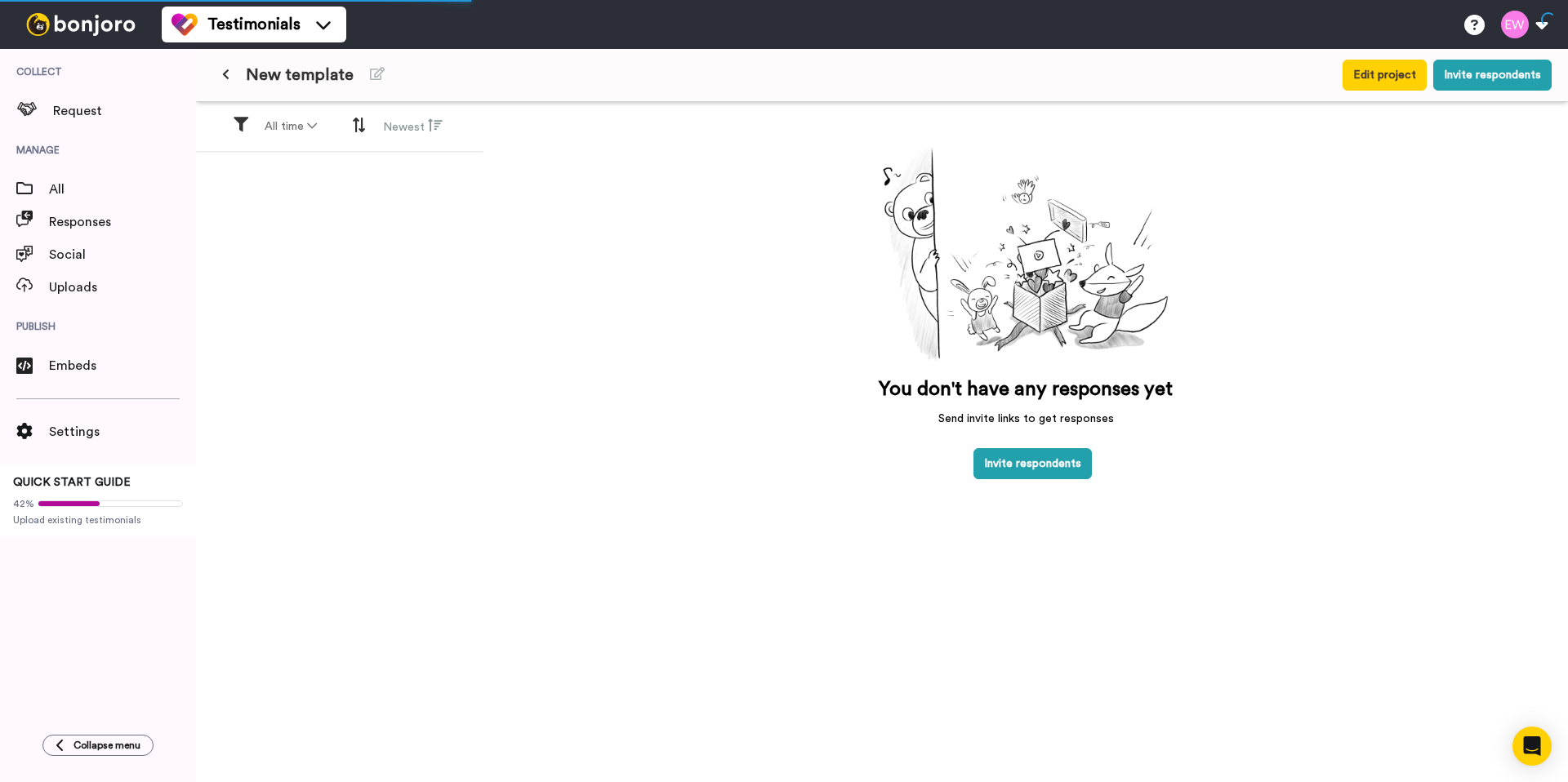 scroll, scrollTop: 0, scrollLeft: 0, axis: both 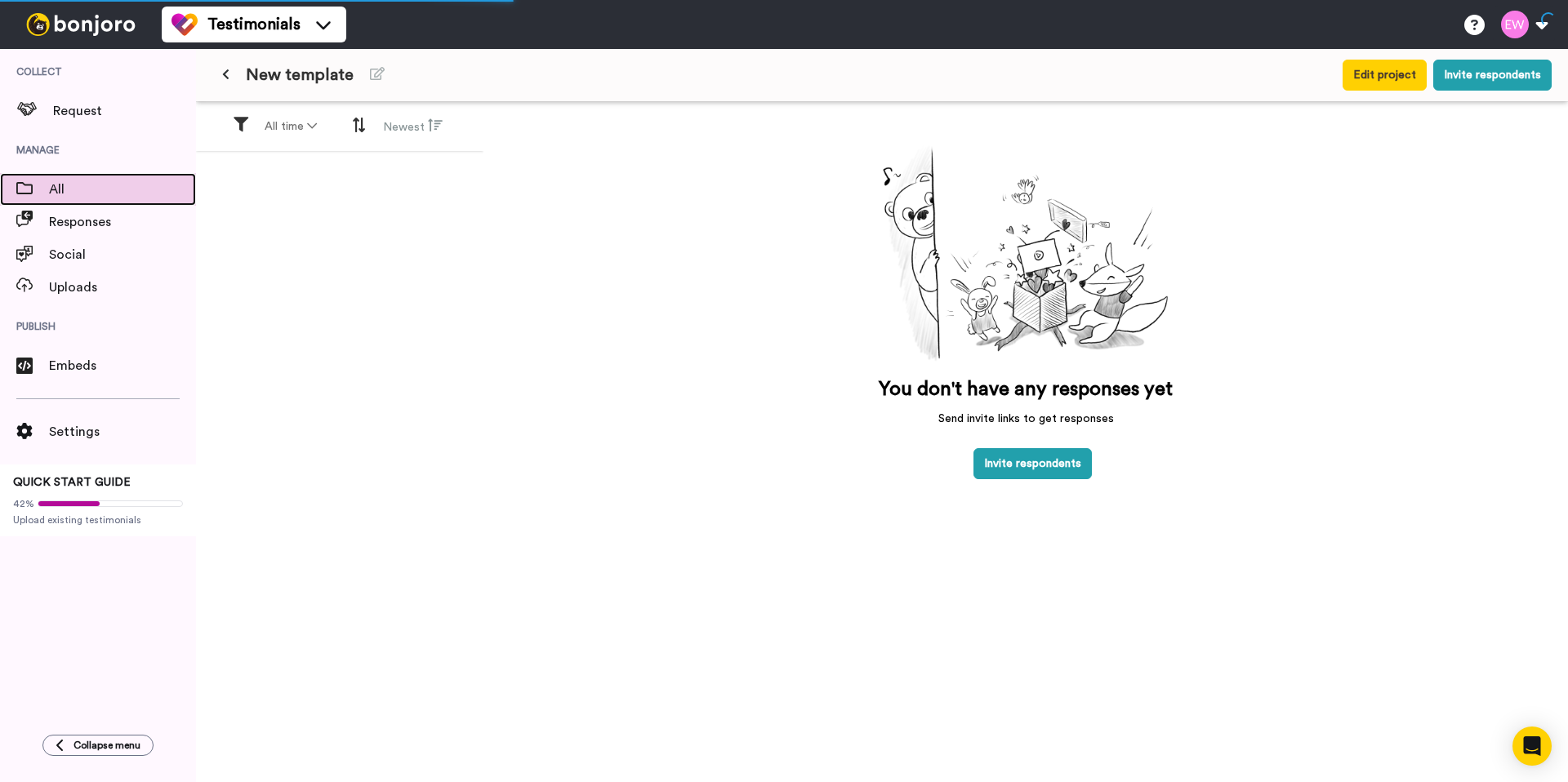 click on "All" at bounding box center (122, 189) 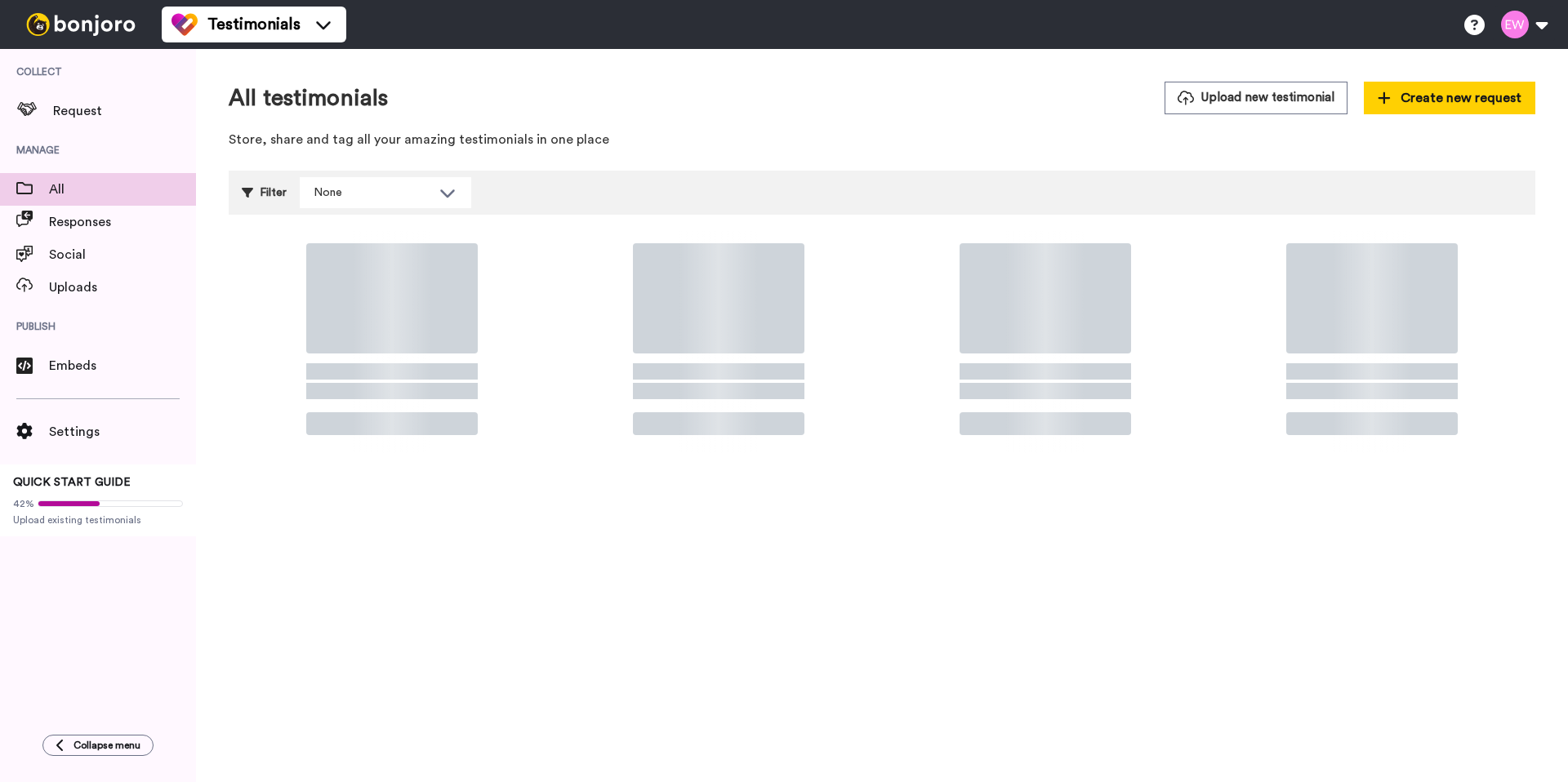 scroll, scrollTop: 0, scrollLeft: 0, axis: both 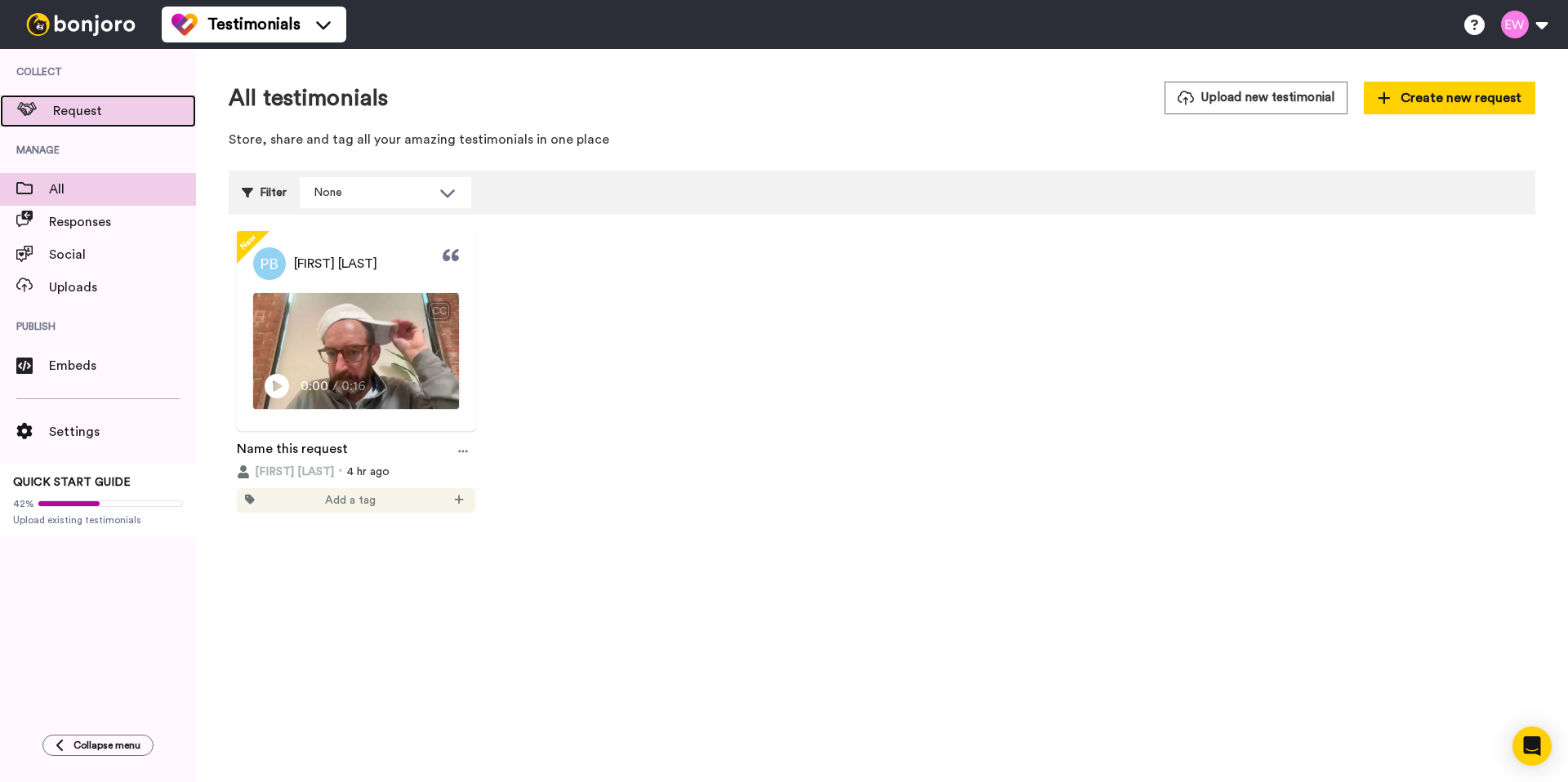 click on "Request" at bounding box center (124, 111) 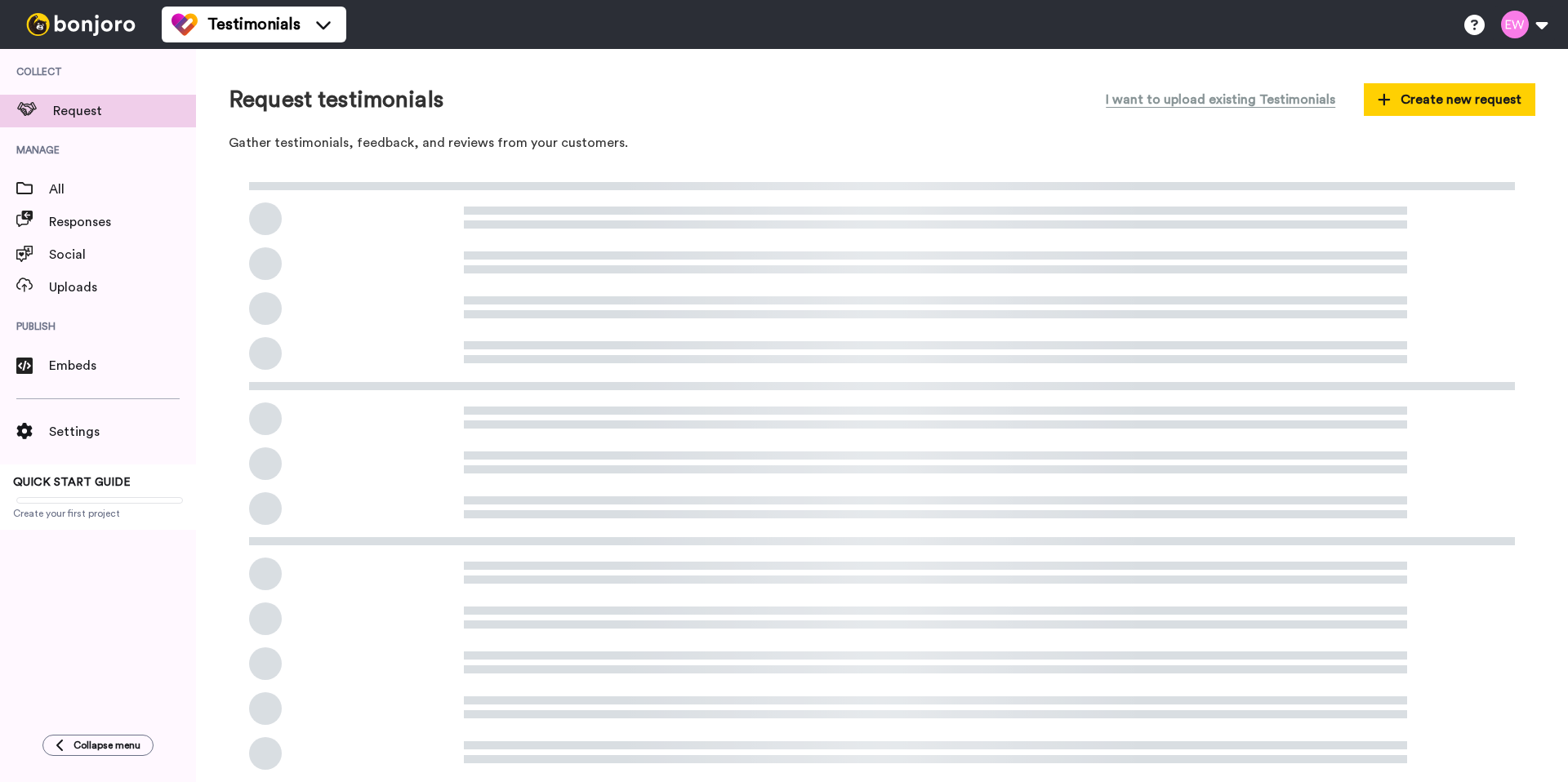 scroll, scrollTop: 0, scrollLeft: 0, axis: both 